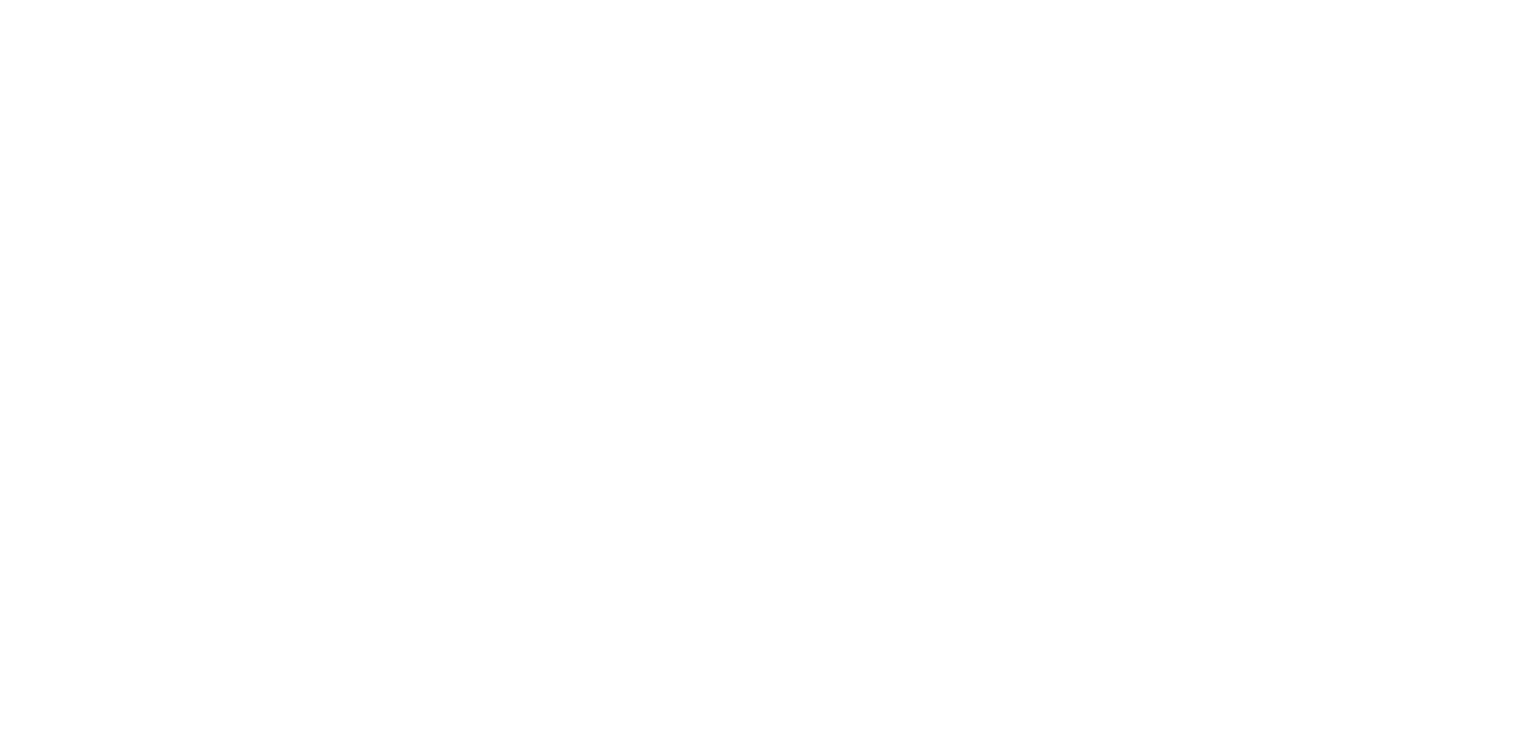 scroll, scrollTop: 0, scrollLeft: 0, axis: both 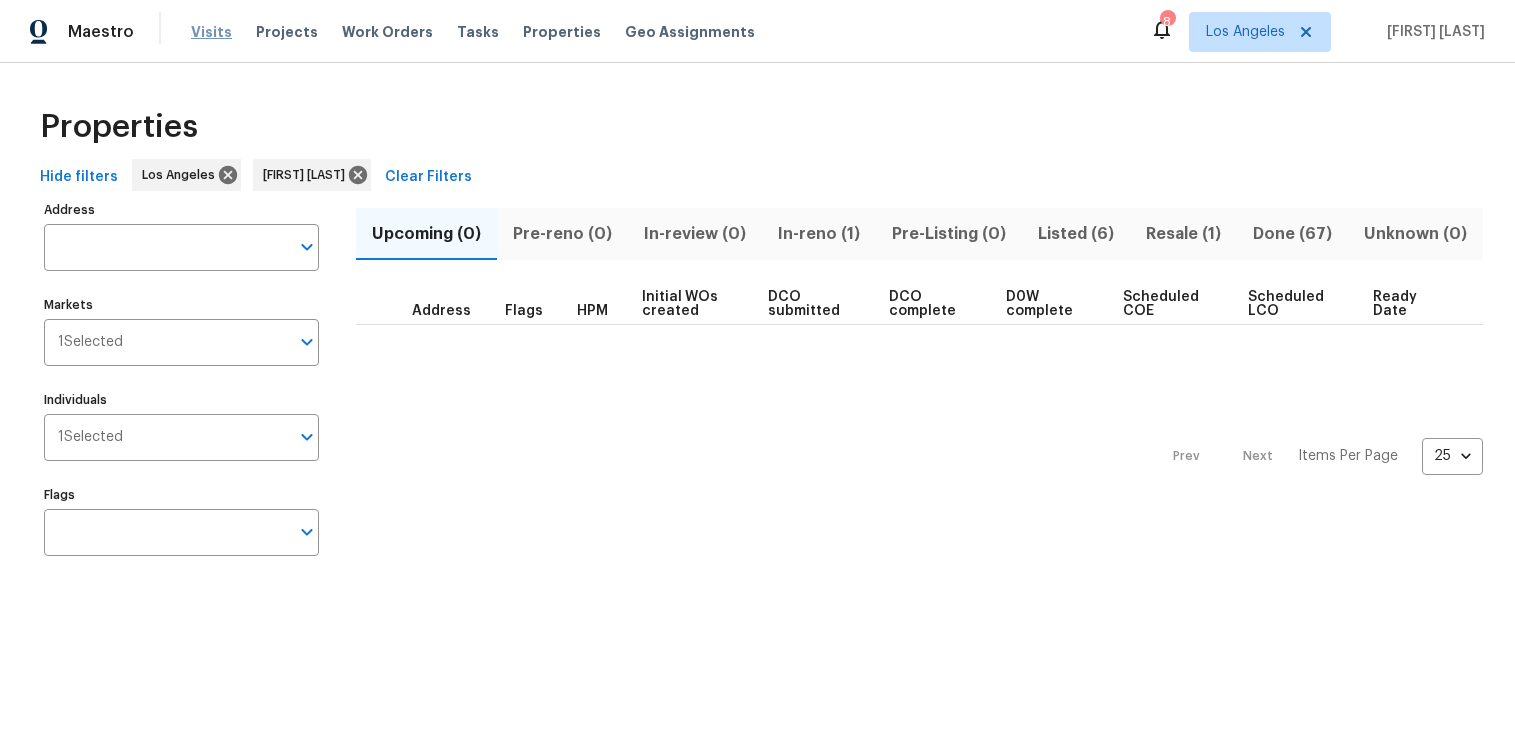 click on "Visits" at bounding box center (211, 32) 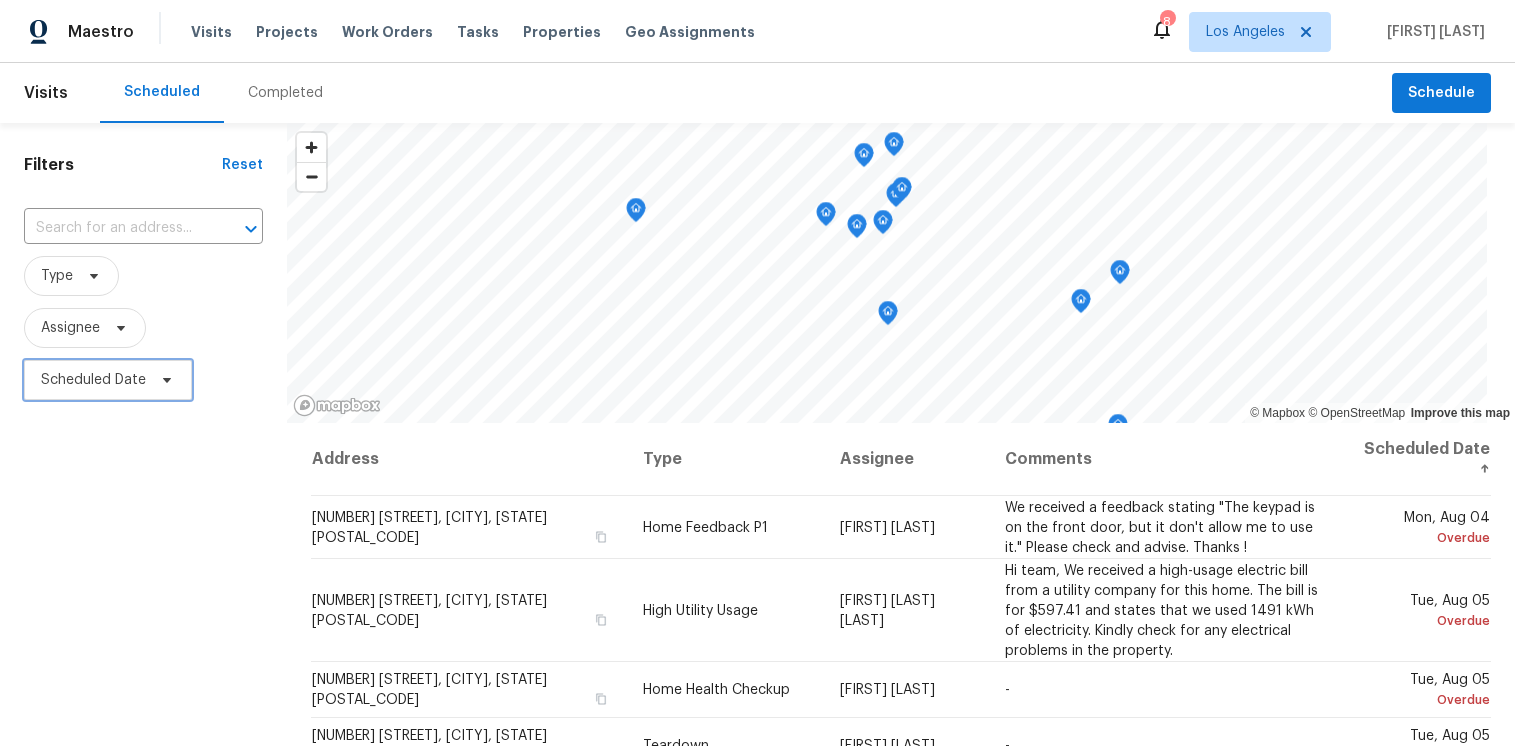 click on "Scheduled Date" at bounding box center [93, 380] 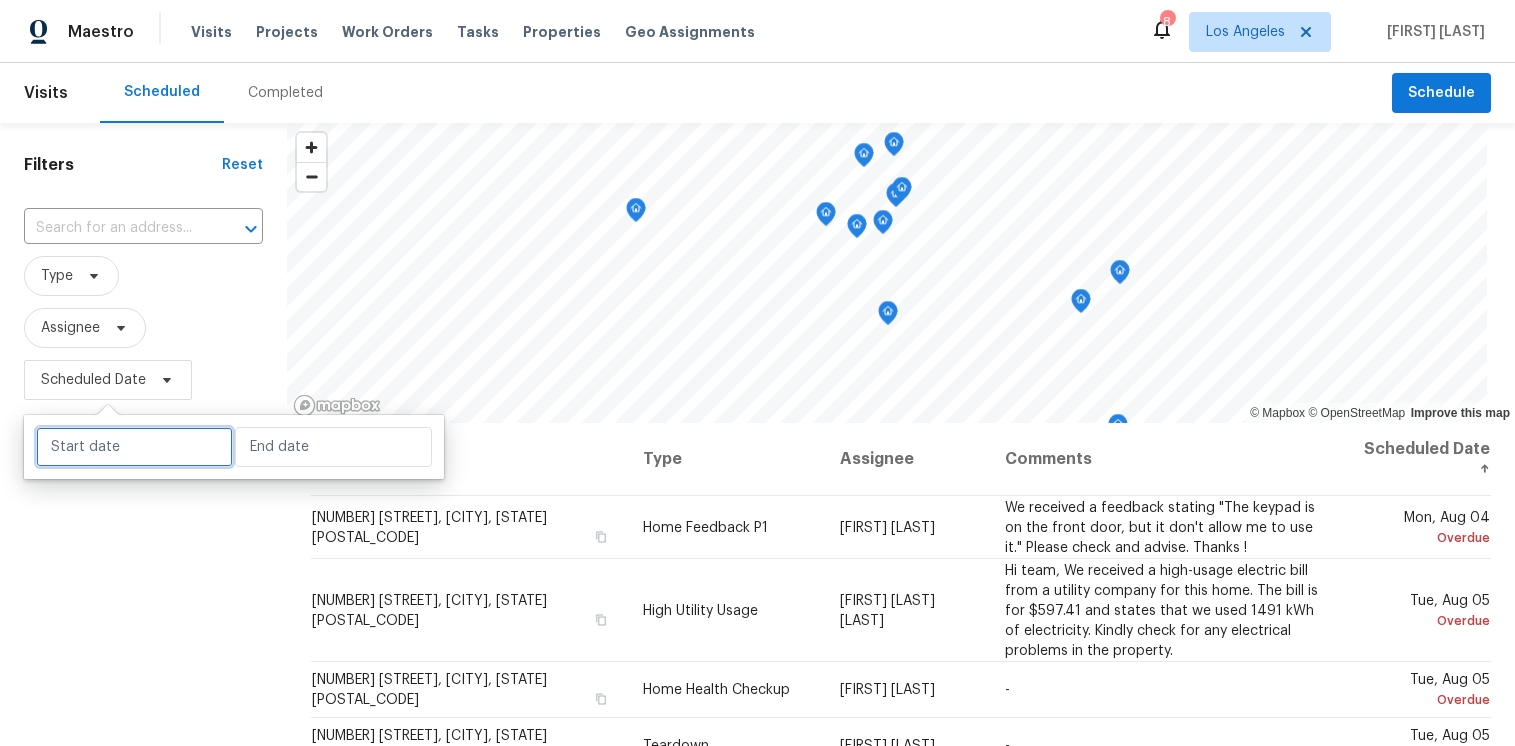 select on "7" 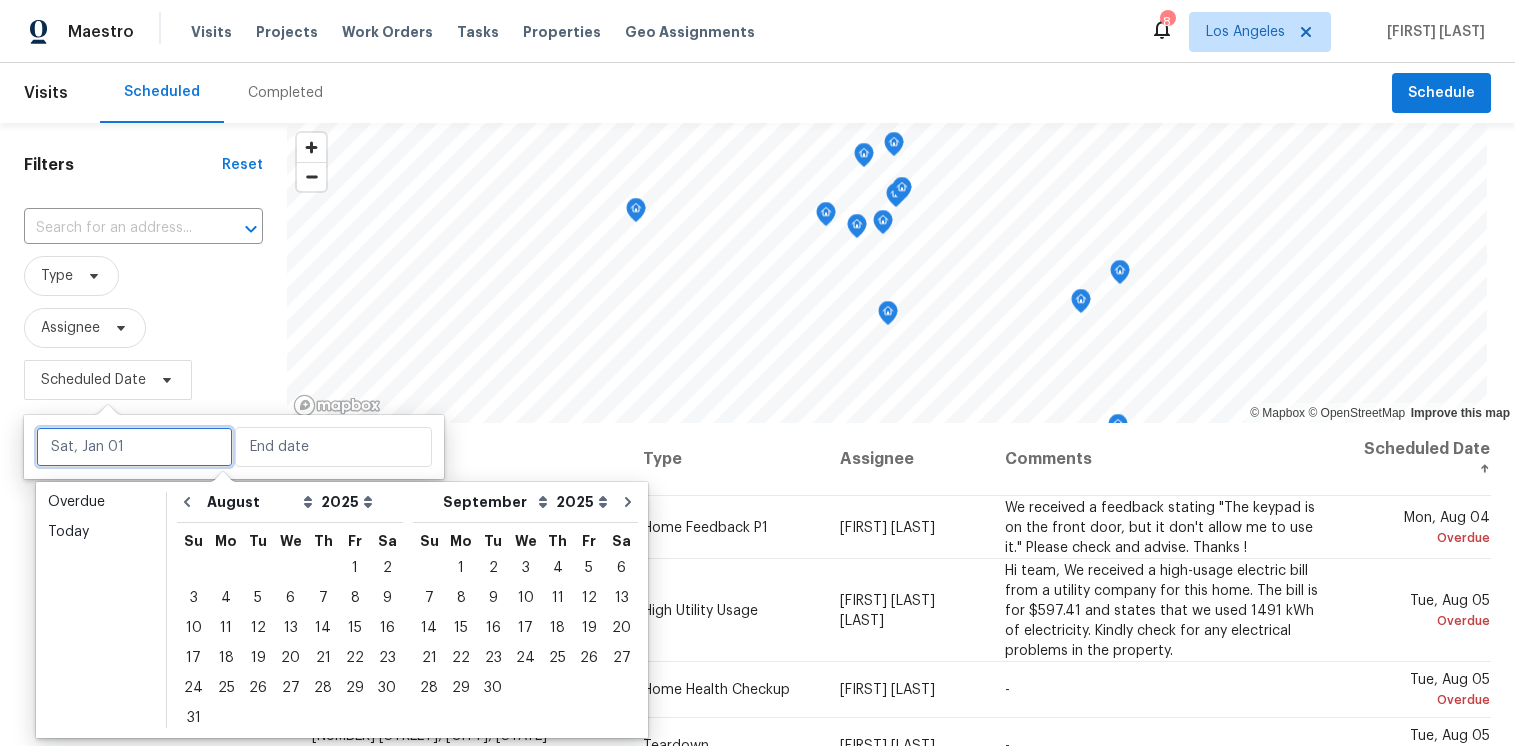 click at bounding box center [134, 447] 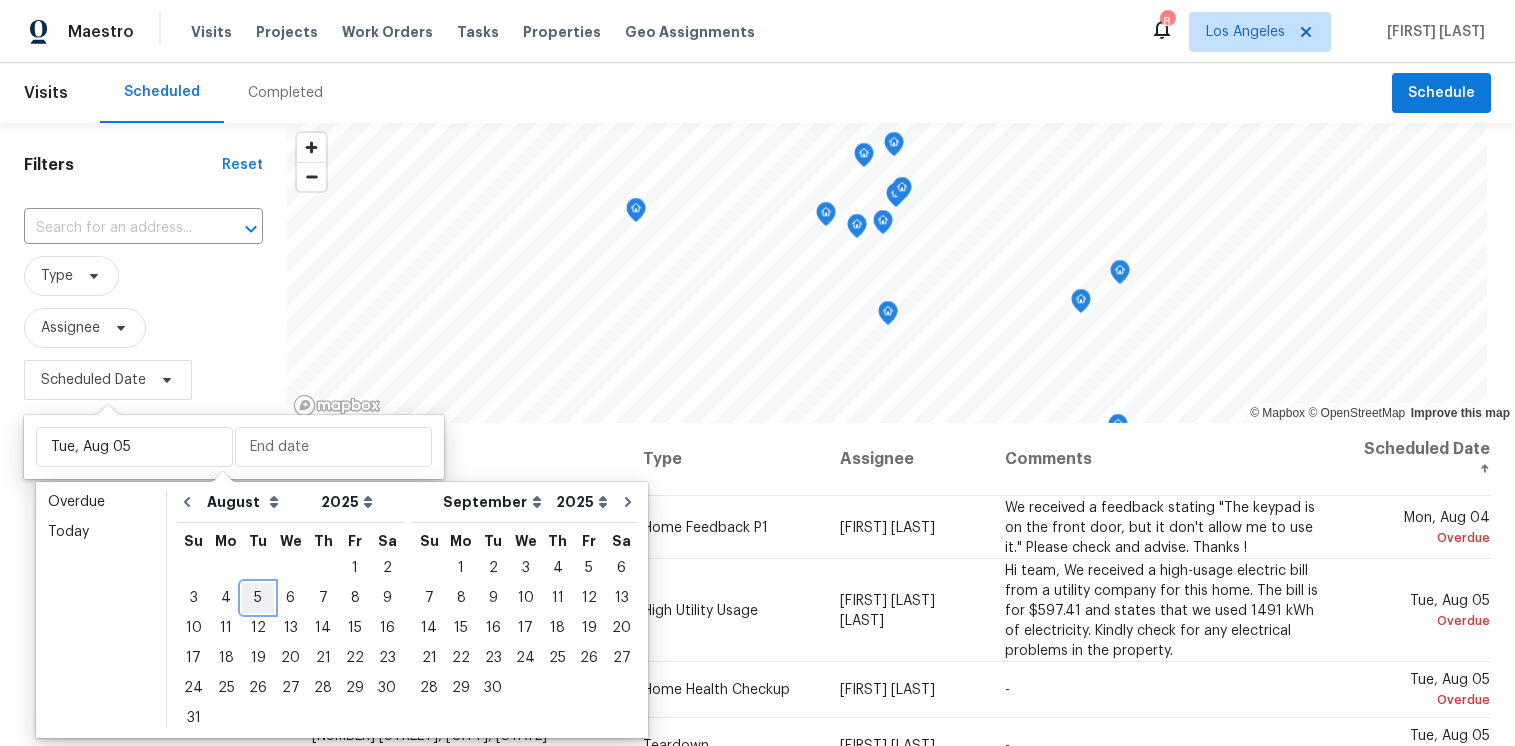 click on "5" at bounding box center (258, 598) 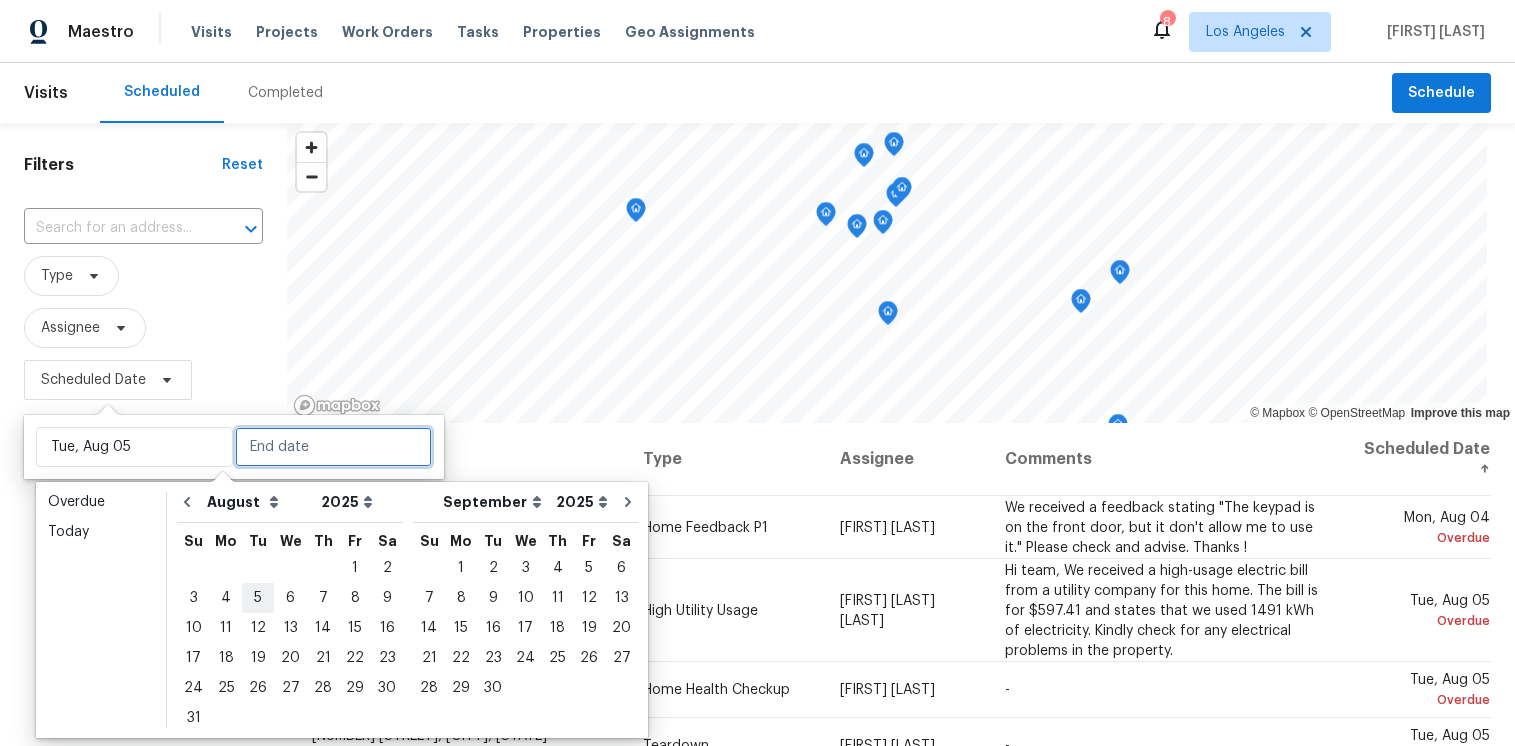 type on "Tue, Aug 05" 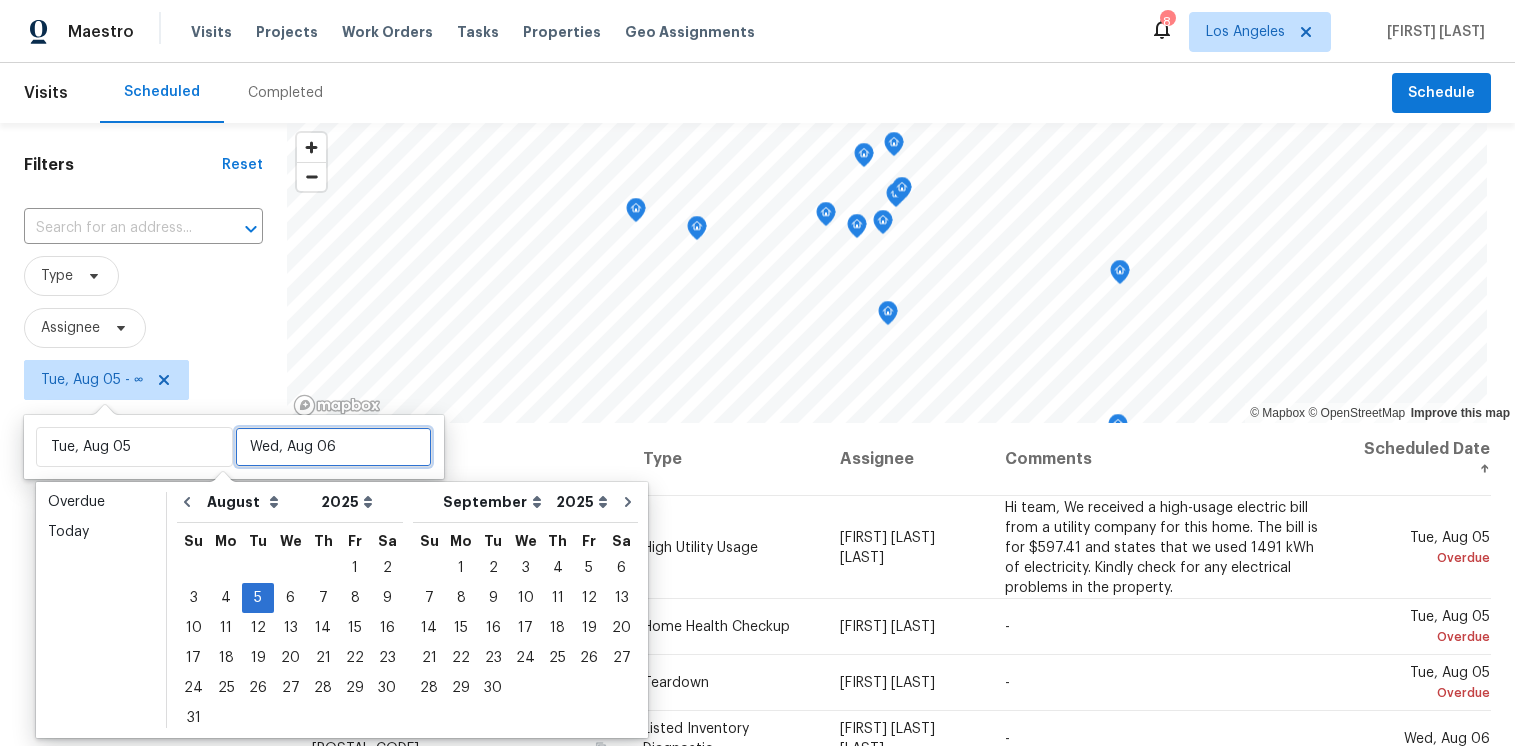 type on "Tue, Aug 05" 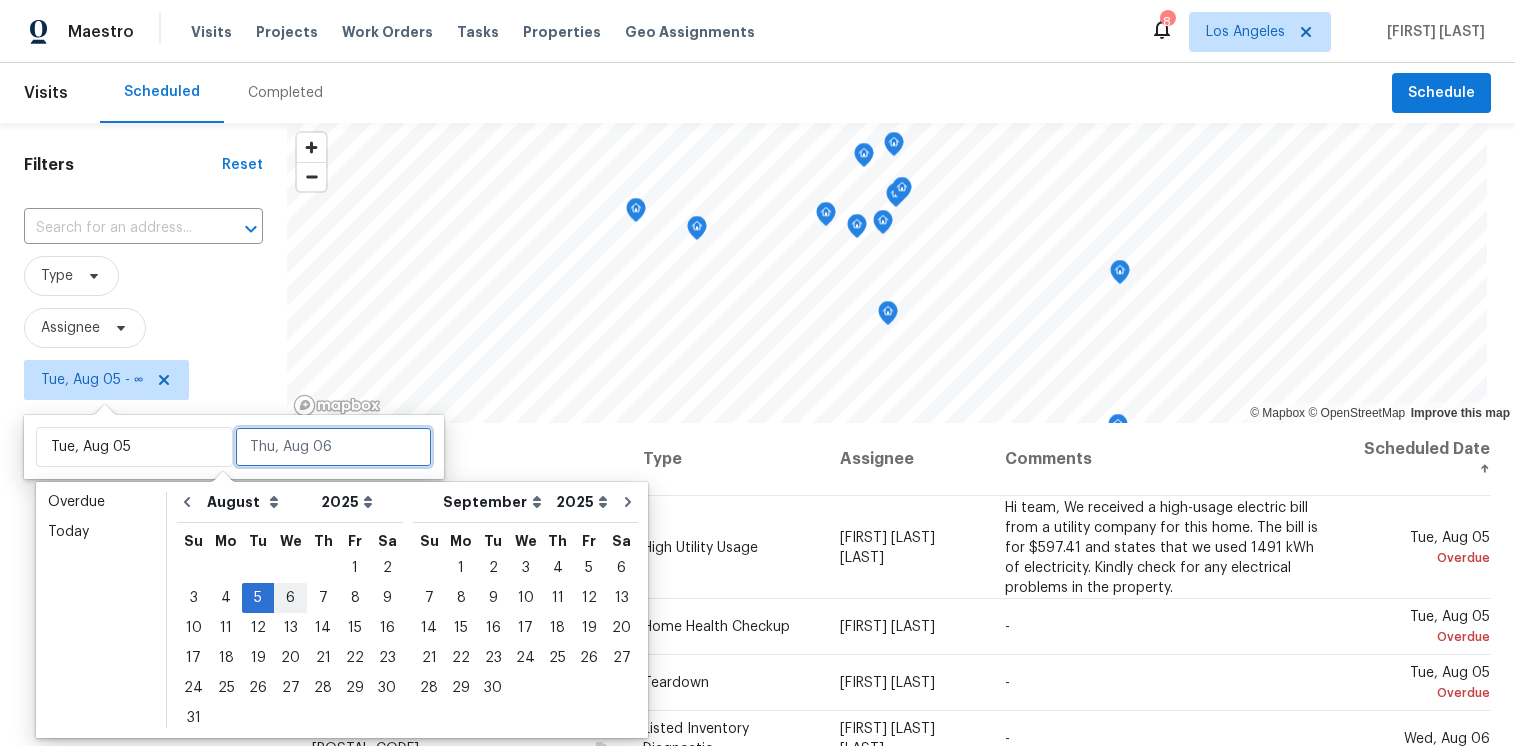 type on "Wed, Aug 06" 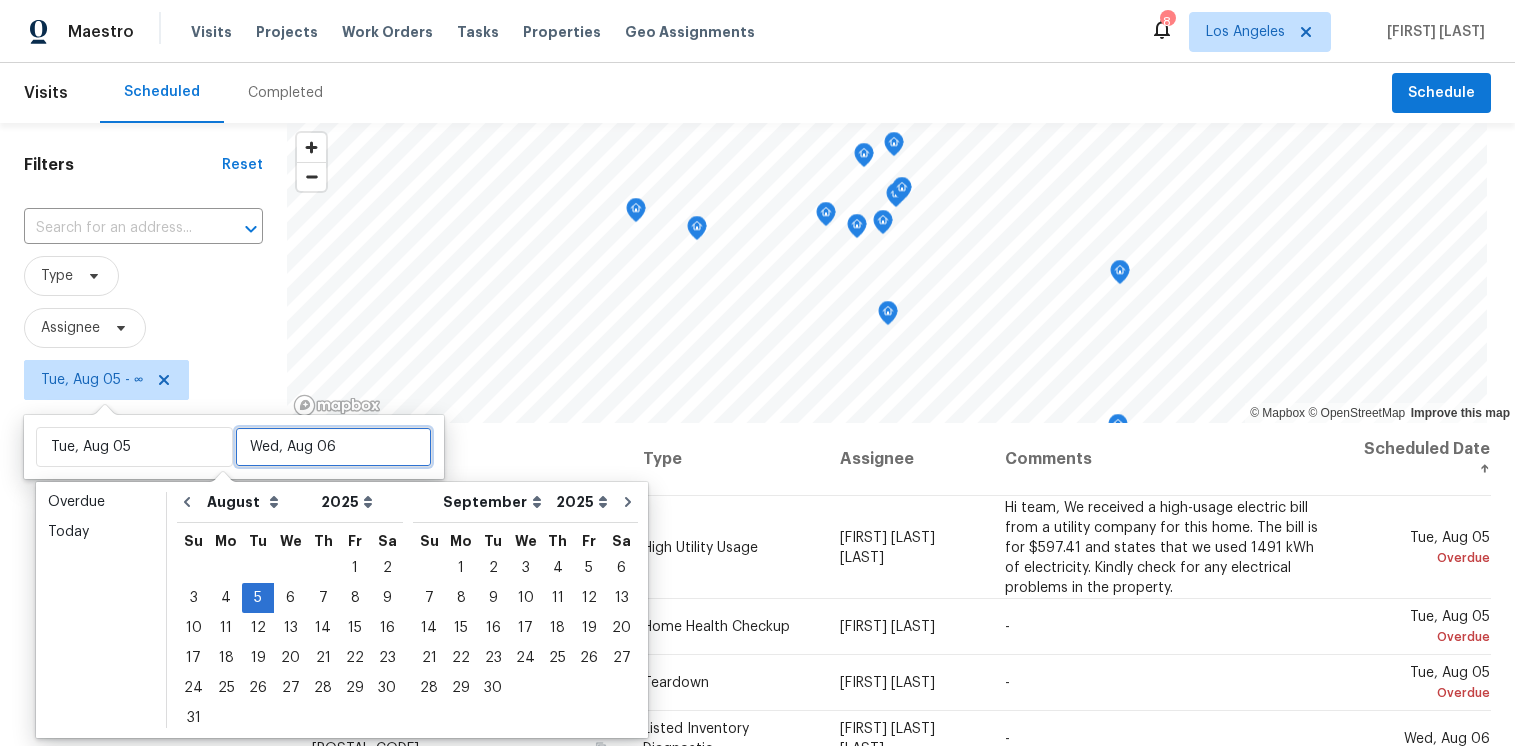type 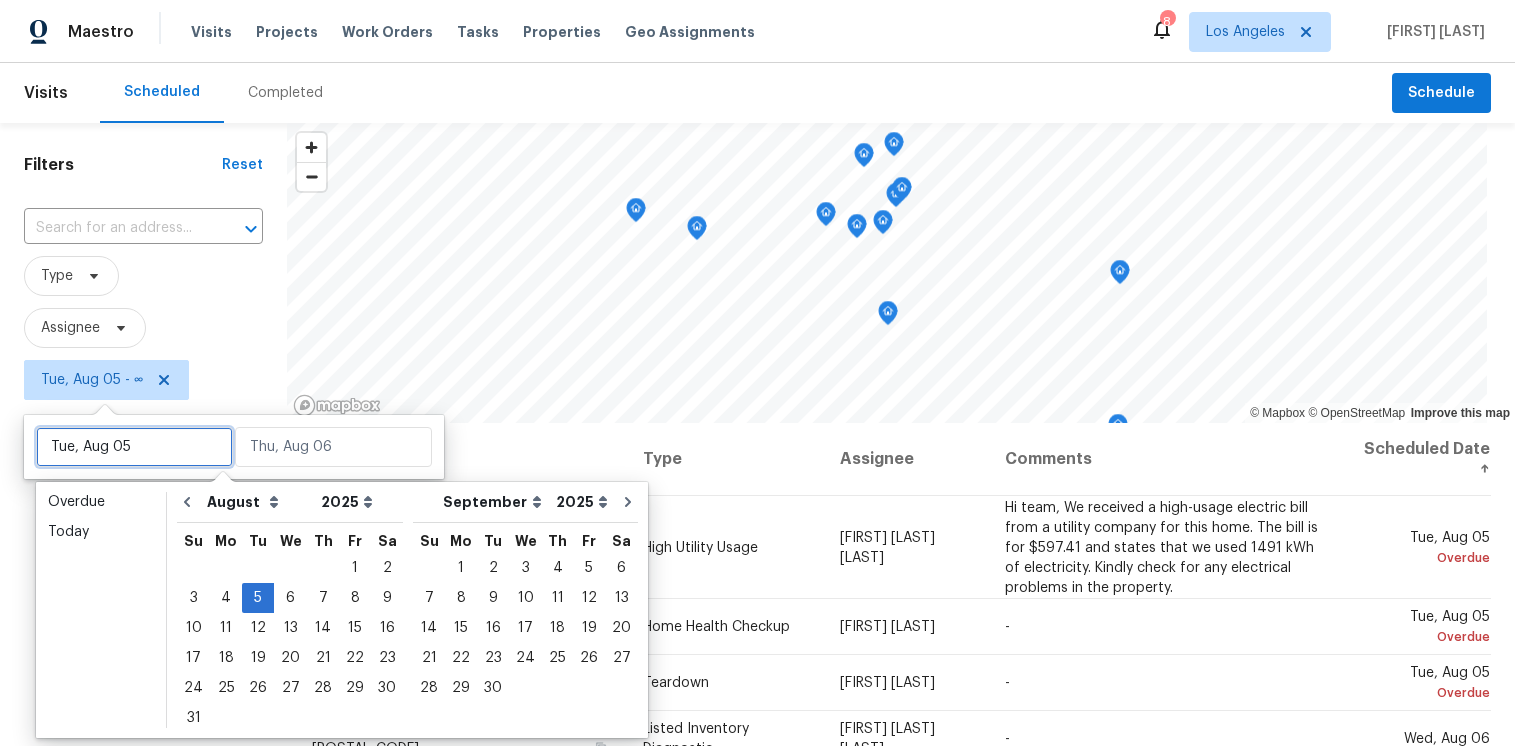click on "Tue, Aug 05" at bounding box center [134, 447] 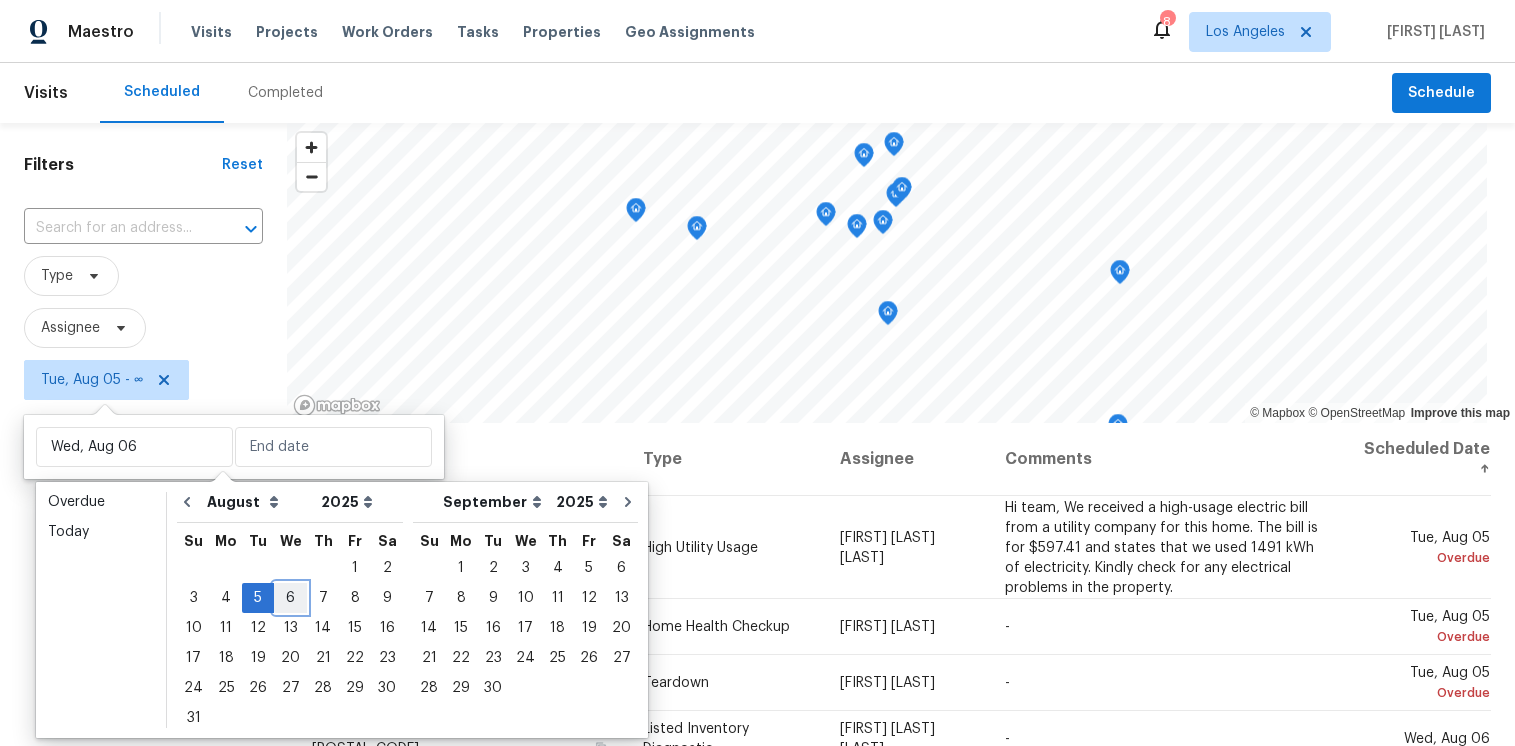 click on "6" at bounding box center (290, 598) 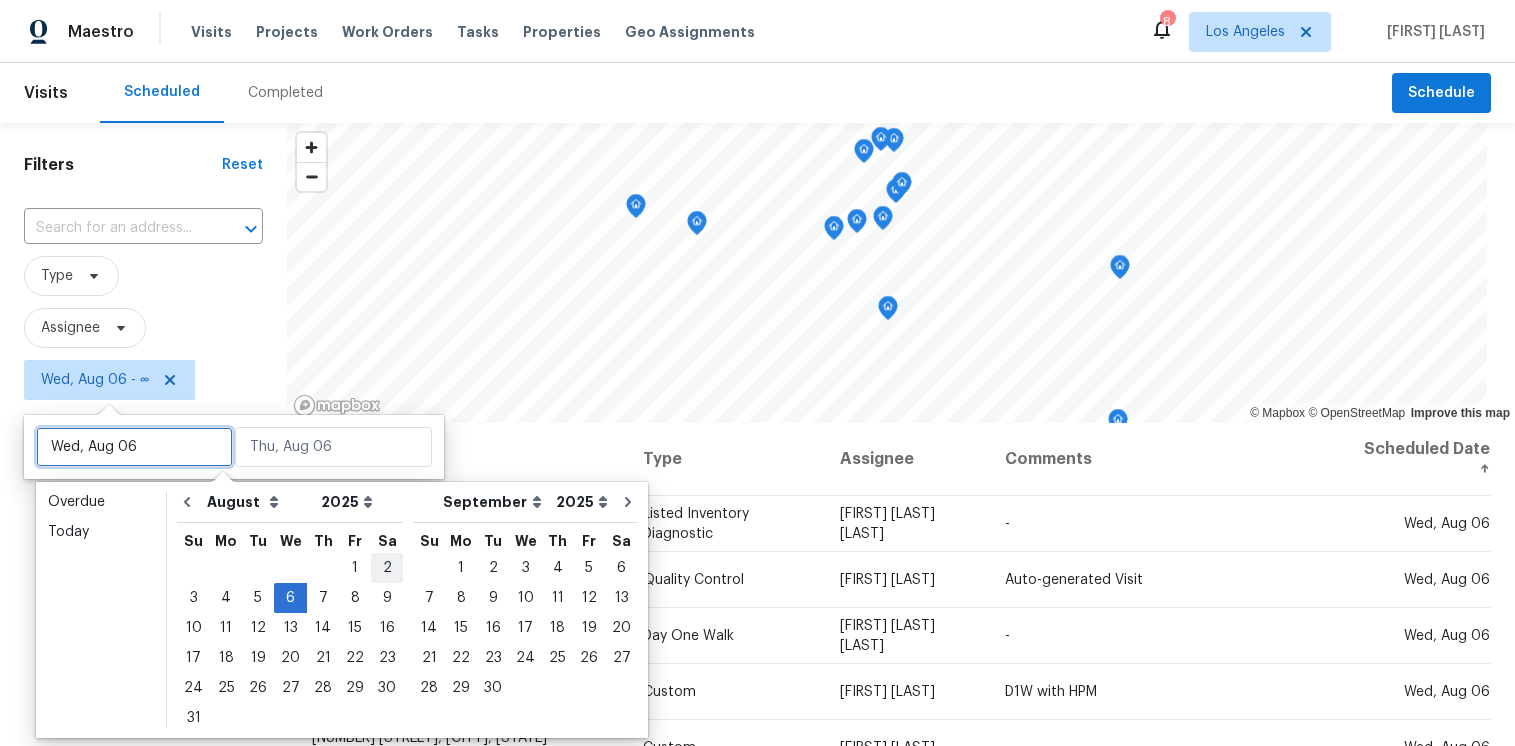 type on "Sat, Aug 02" 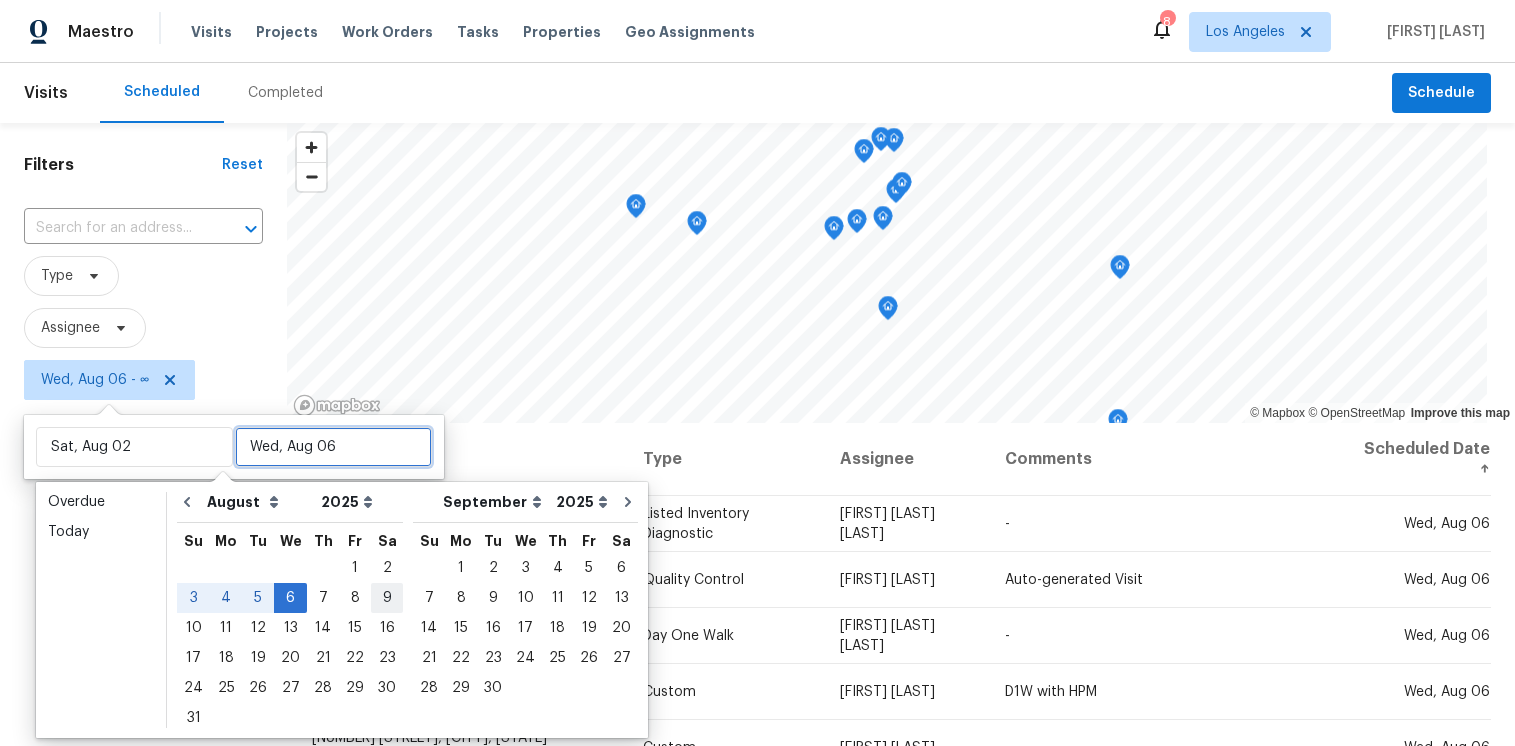 type on "Wed, Aug 06" 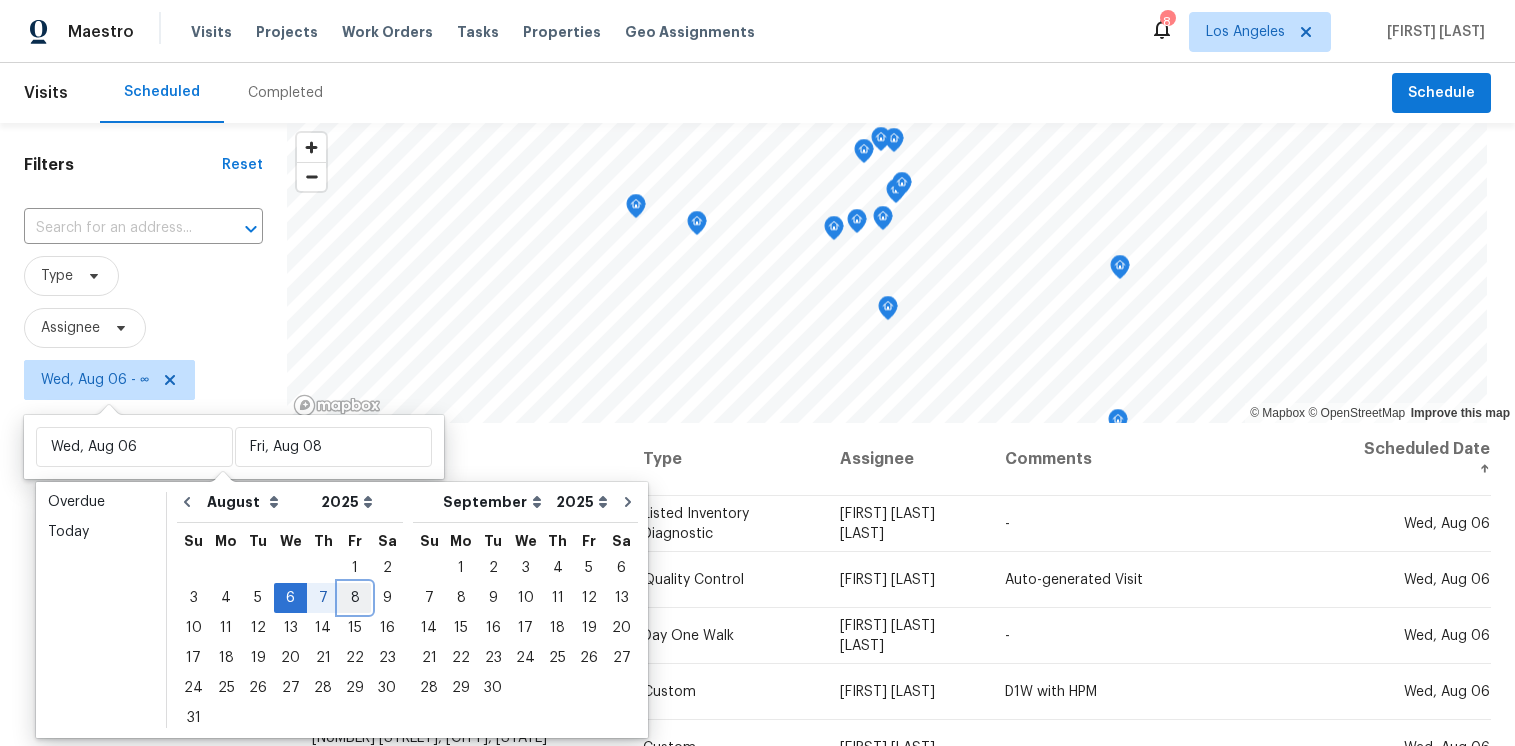 click on "8" at bounding box center (355, 598) 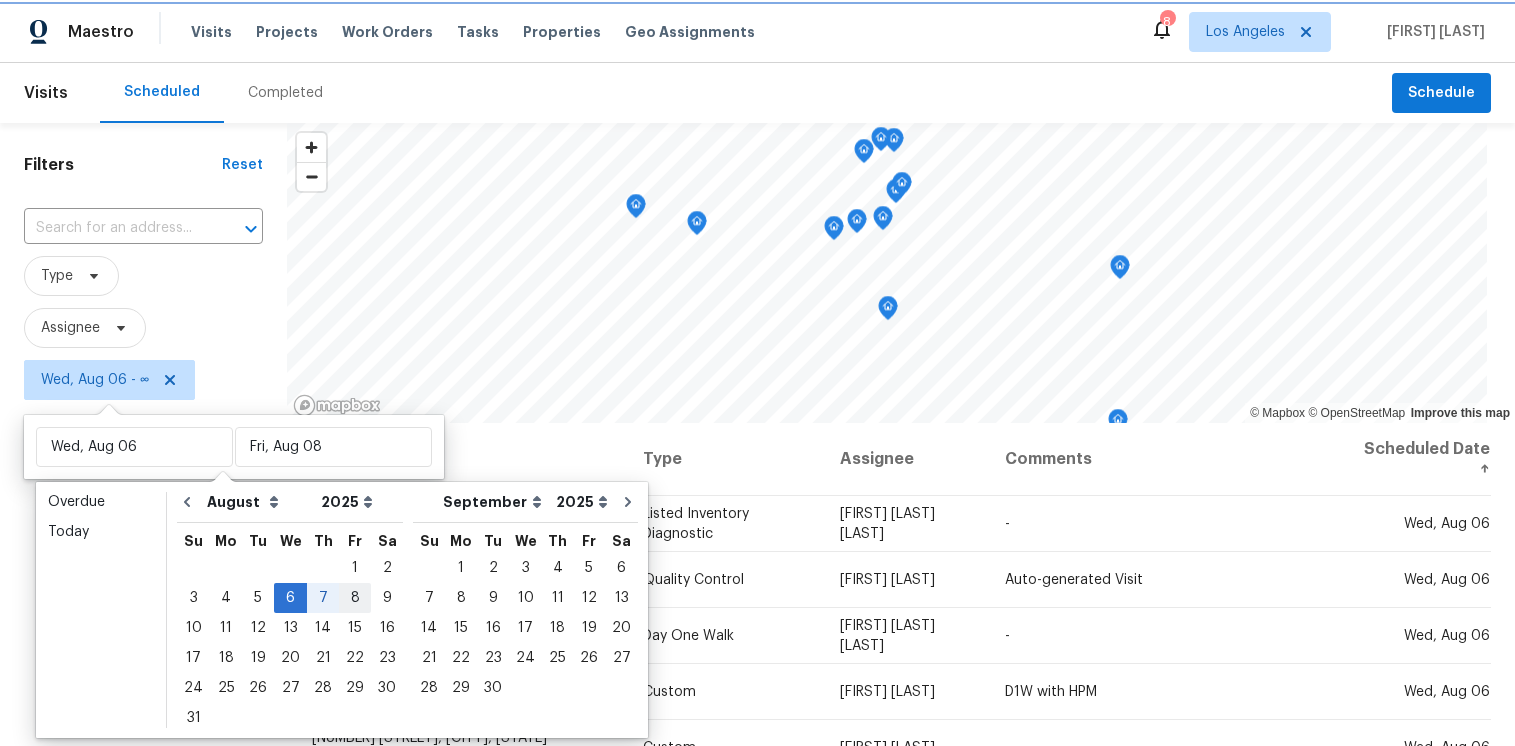 type on "Fri, Aug 08" 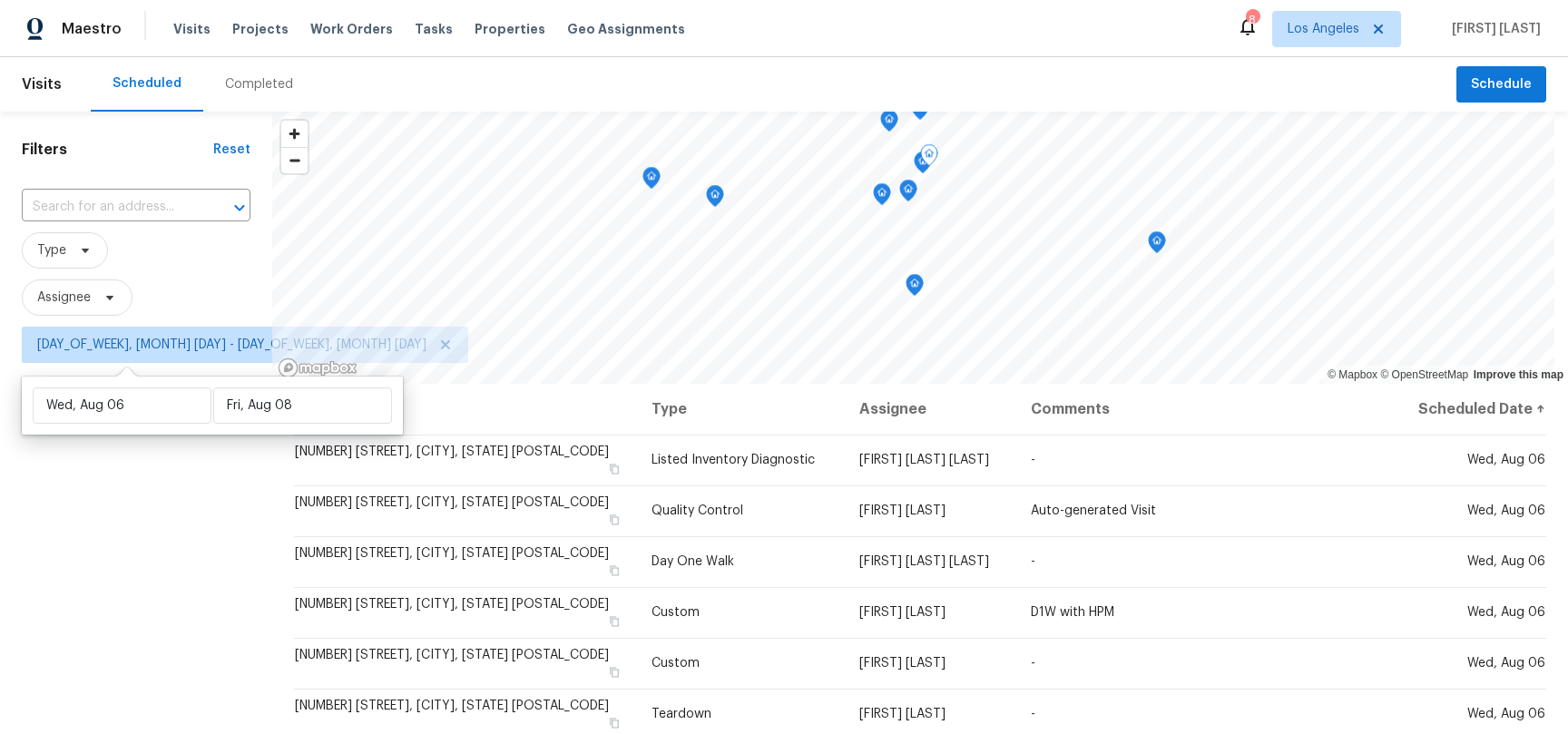 click on "Filters Reset ​ Type Assignee Wed, Aug 06 - Fri, Aug 08" at bounding box center [136, 541] 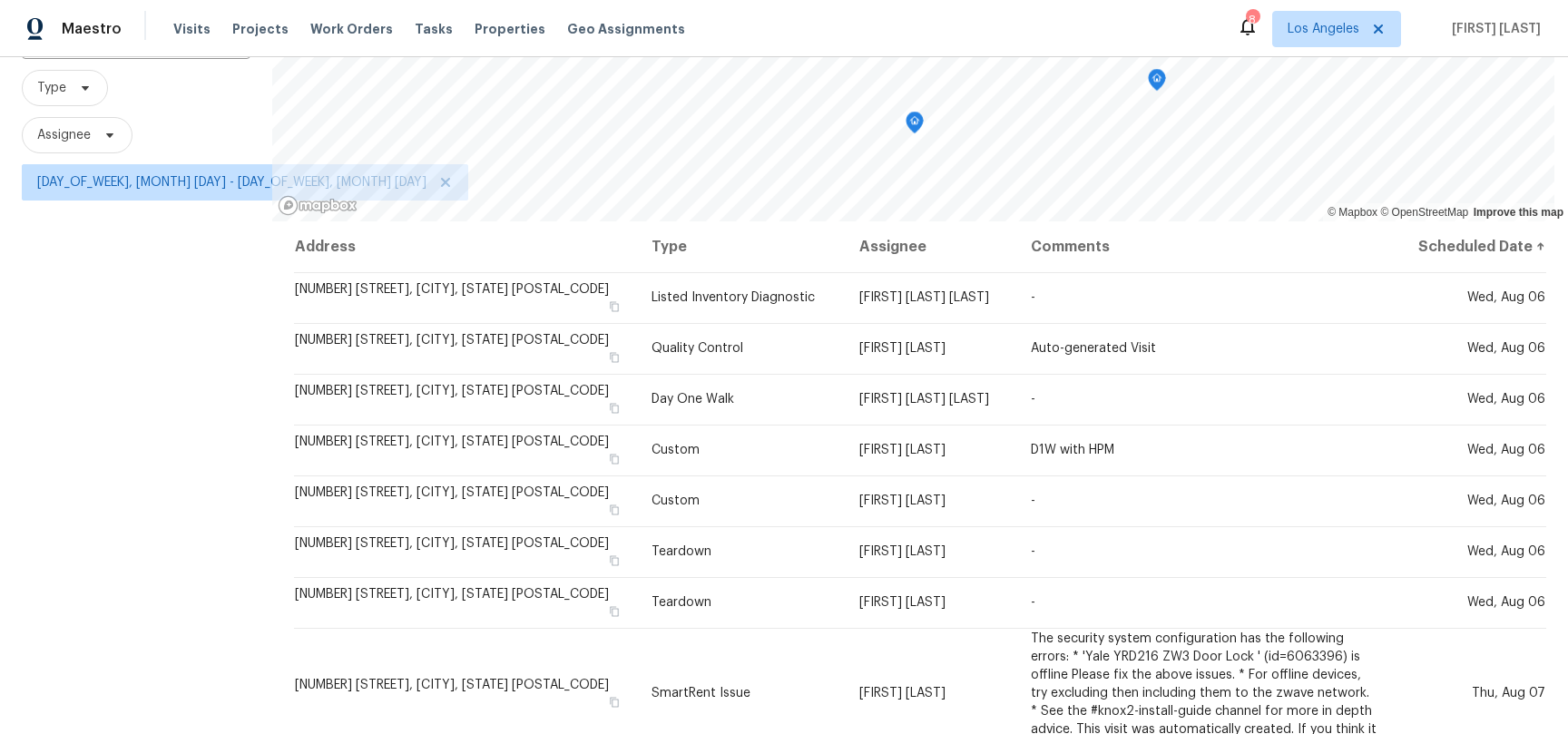 scroll, scrollTop: 250, scrollLeft: 0, axis: vertical 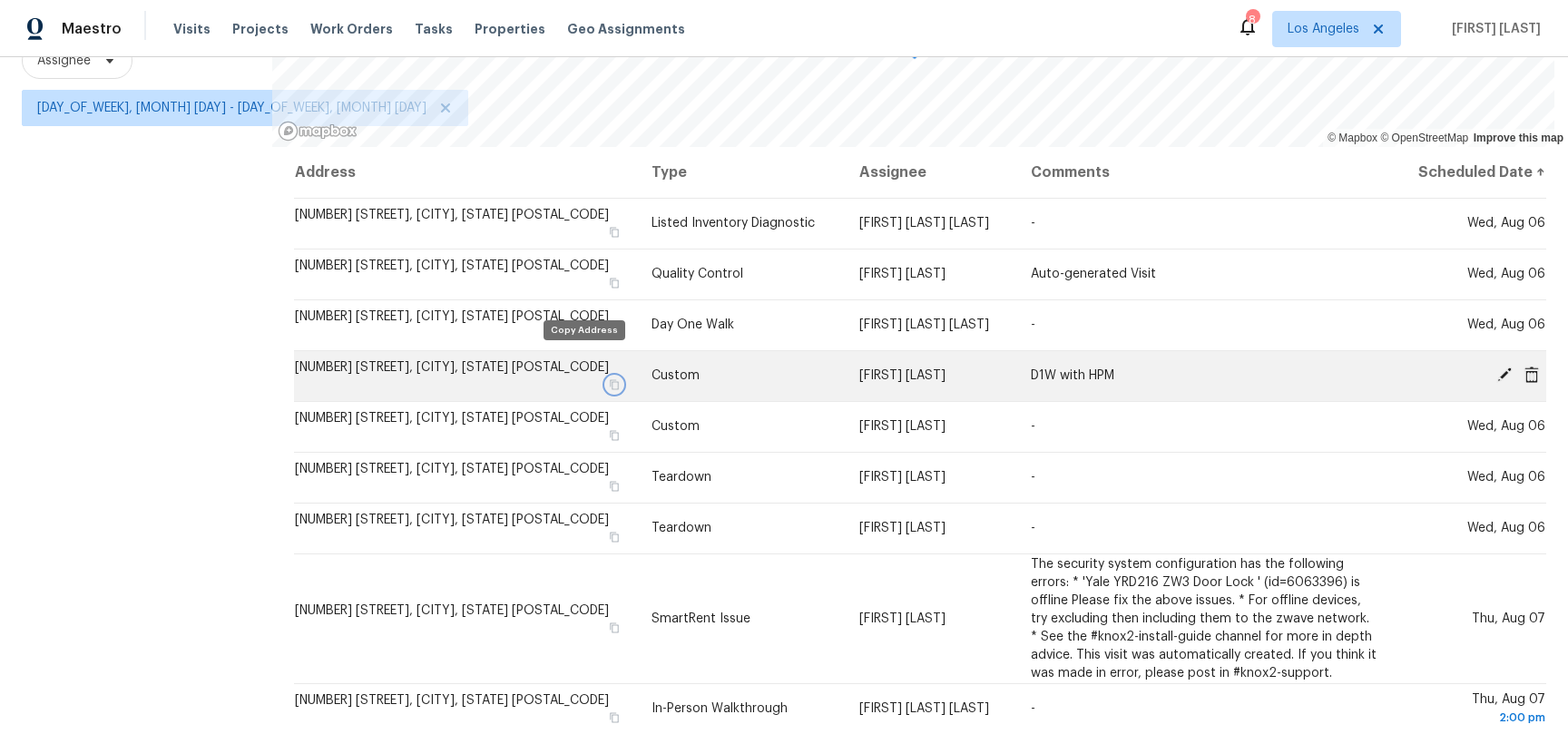 click 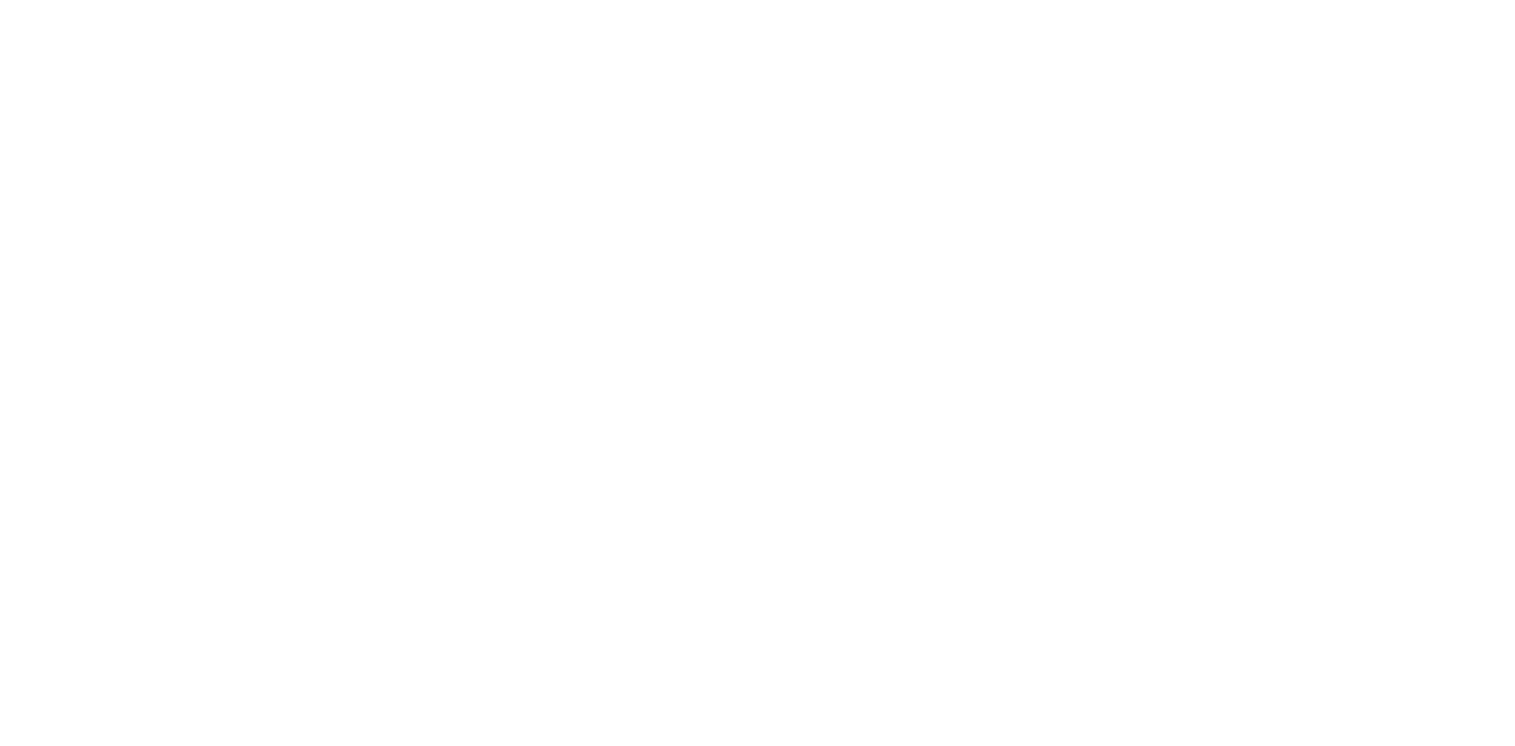 scroll, scrollTop: 0, scrollLeft: 0, axis: both 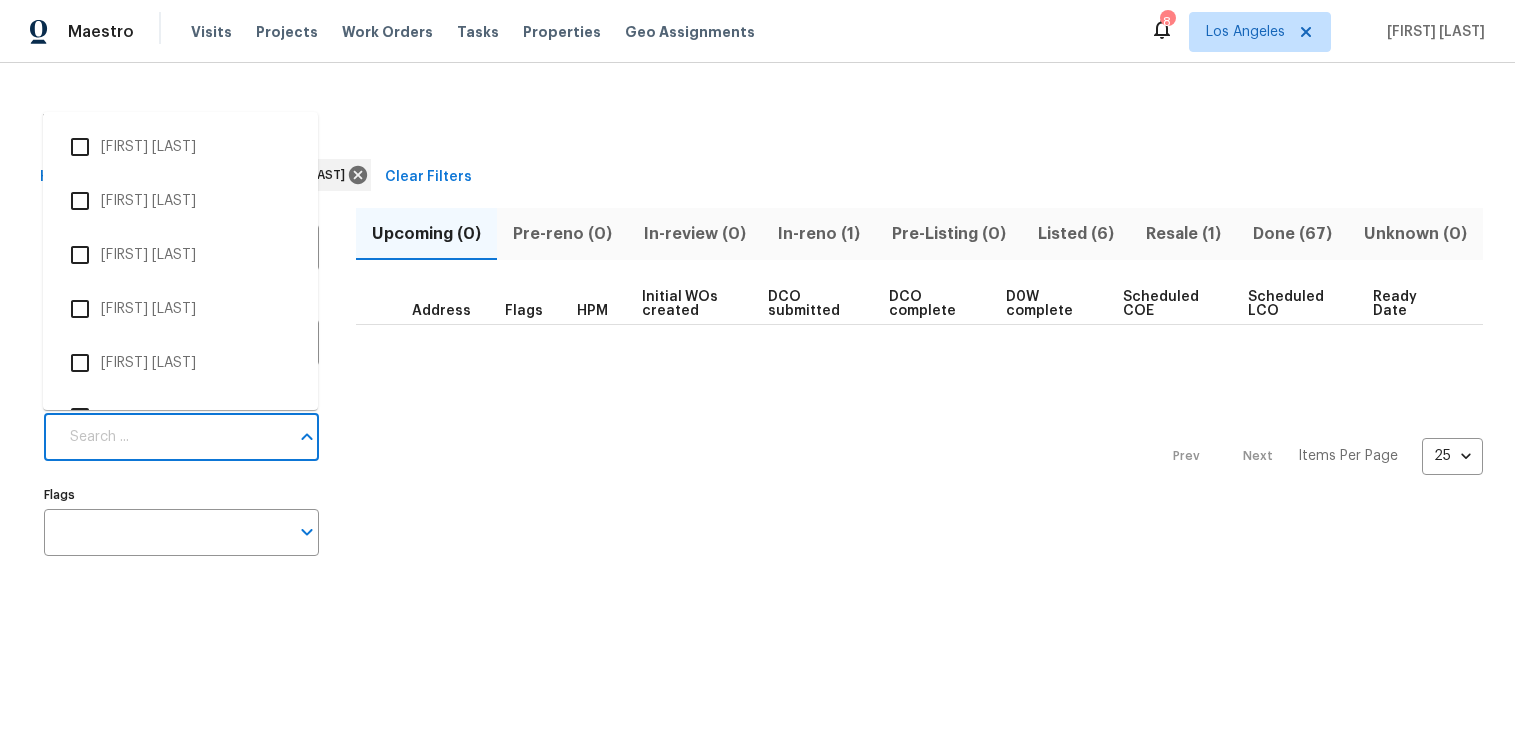 click on "Individuals" at bounding box center [173, 437] 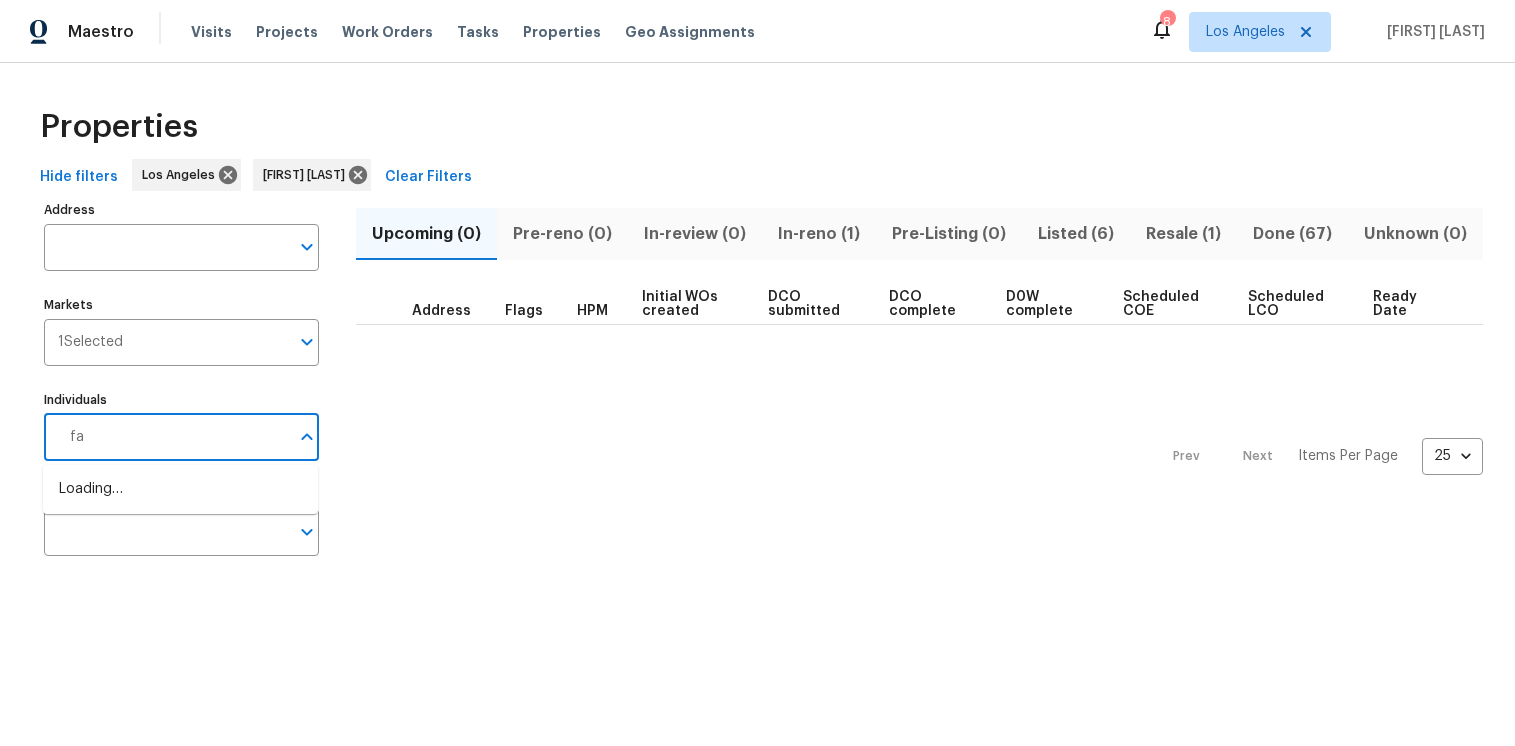 type on "f" 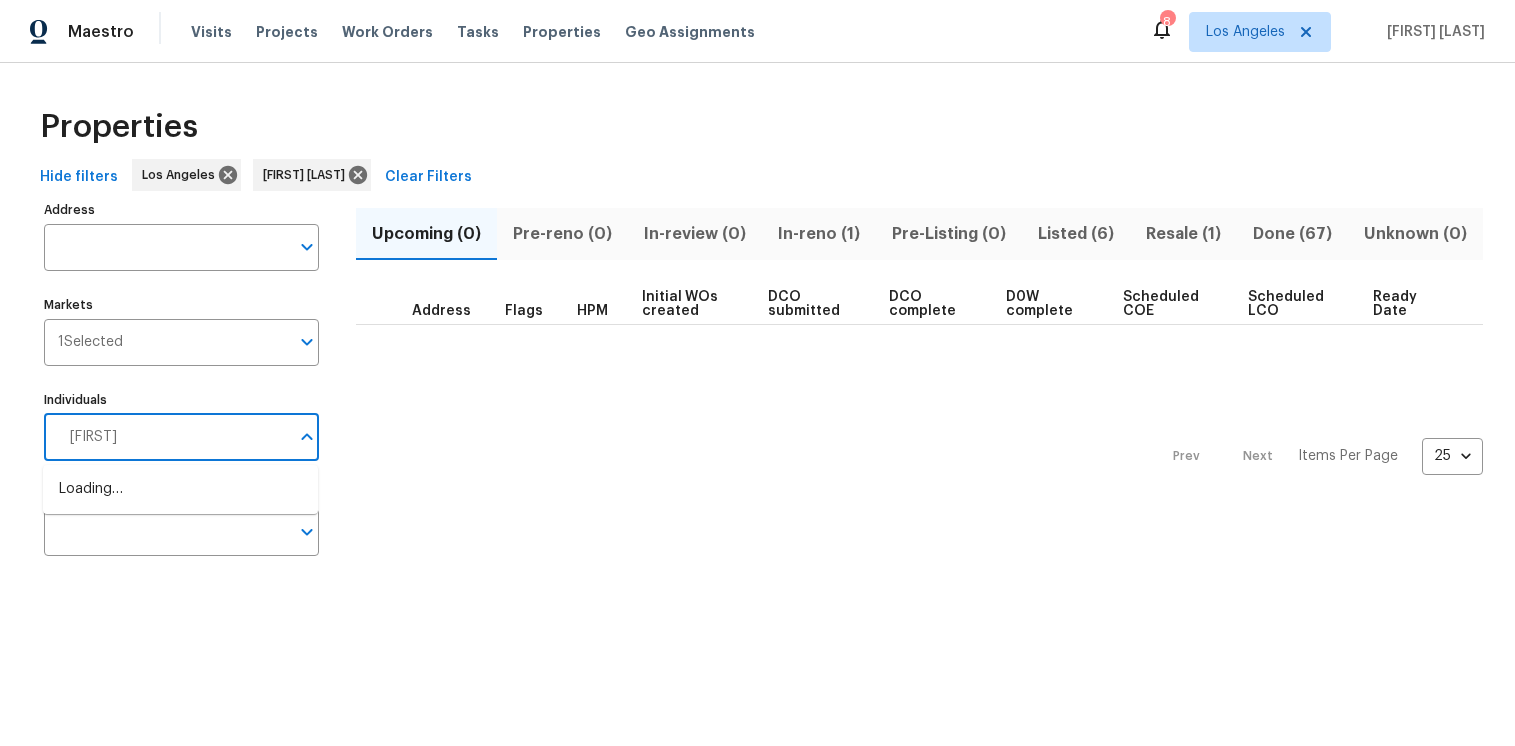 type on "[FIRST]" 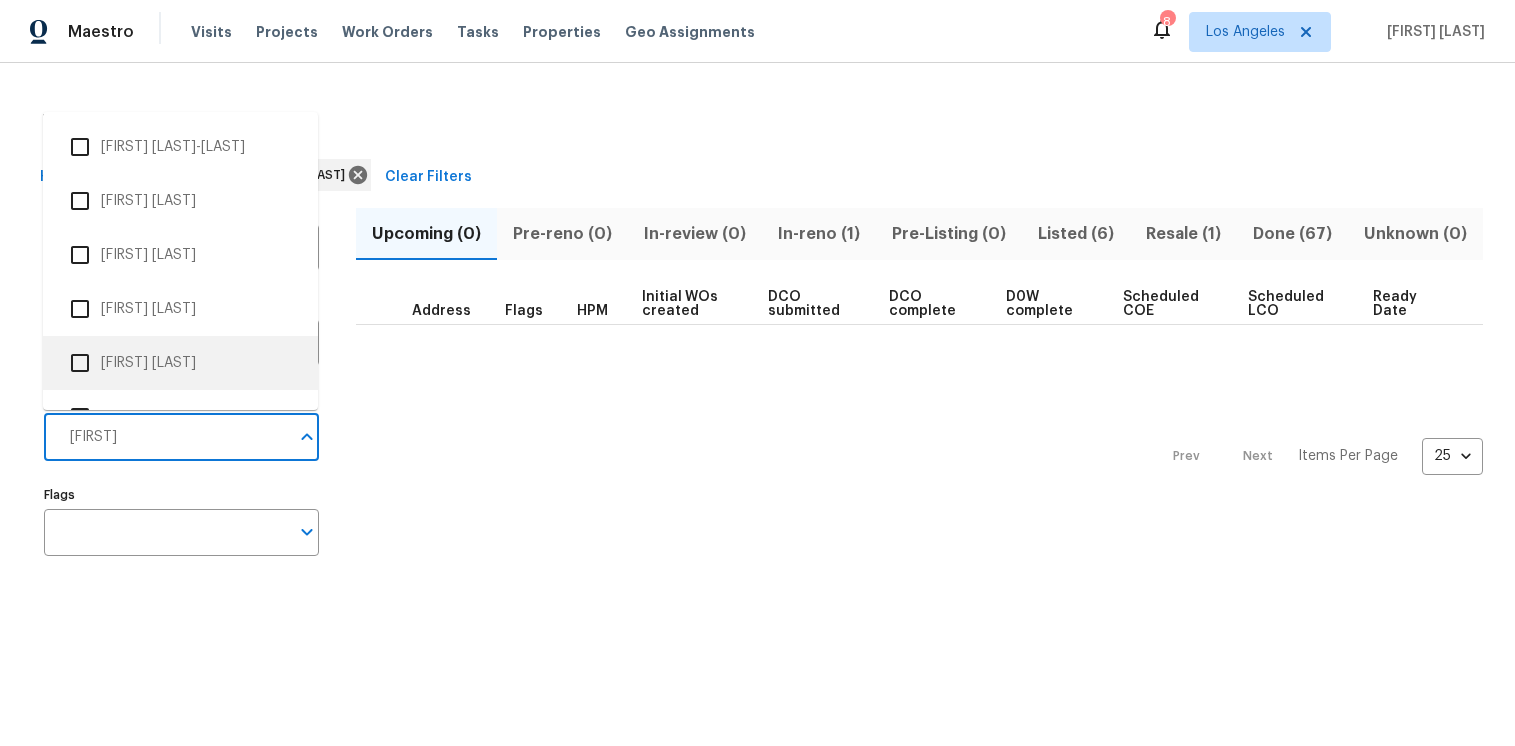 click at bounding box center [80, 363] 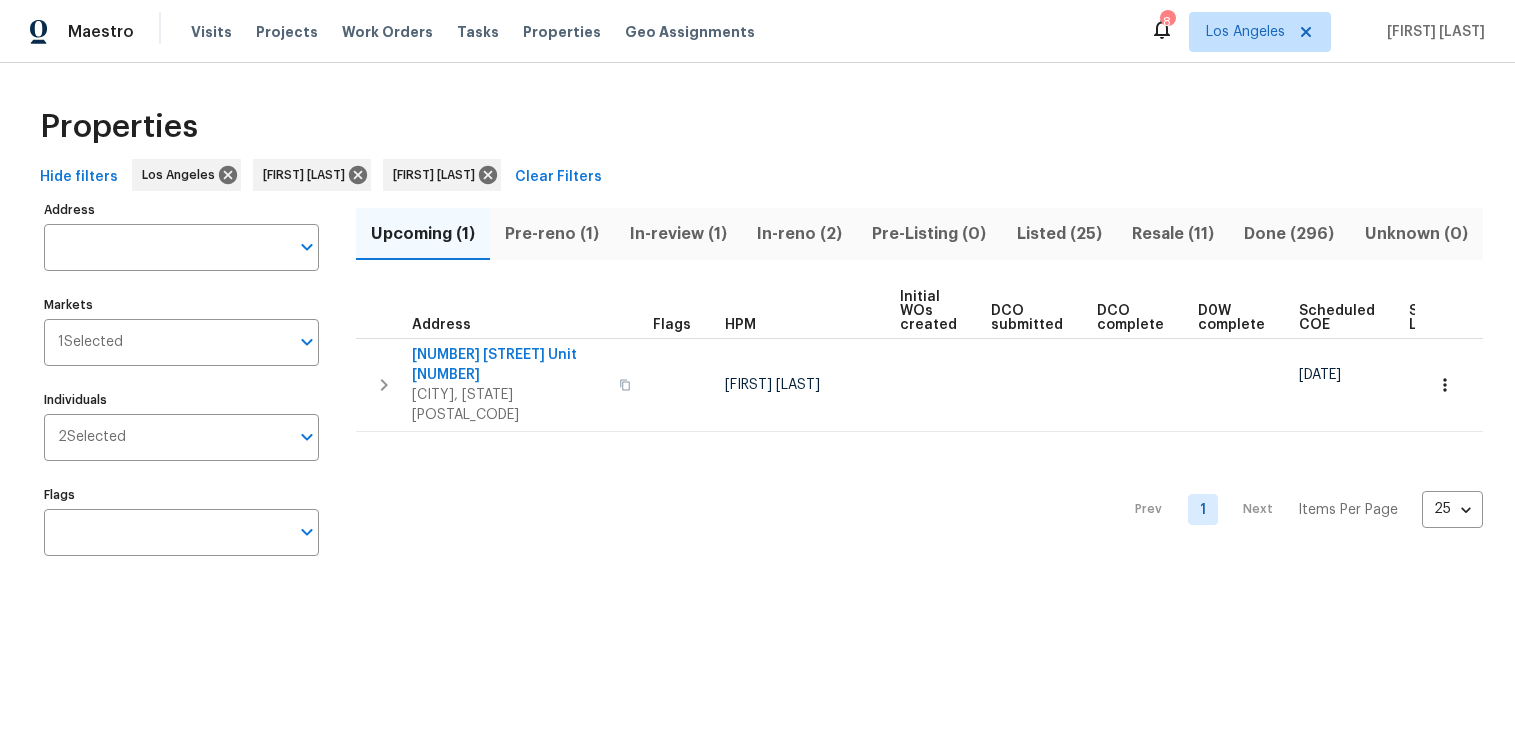 click on "Pre-reno (1)" at bounding box center (552, 234) 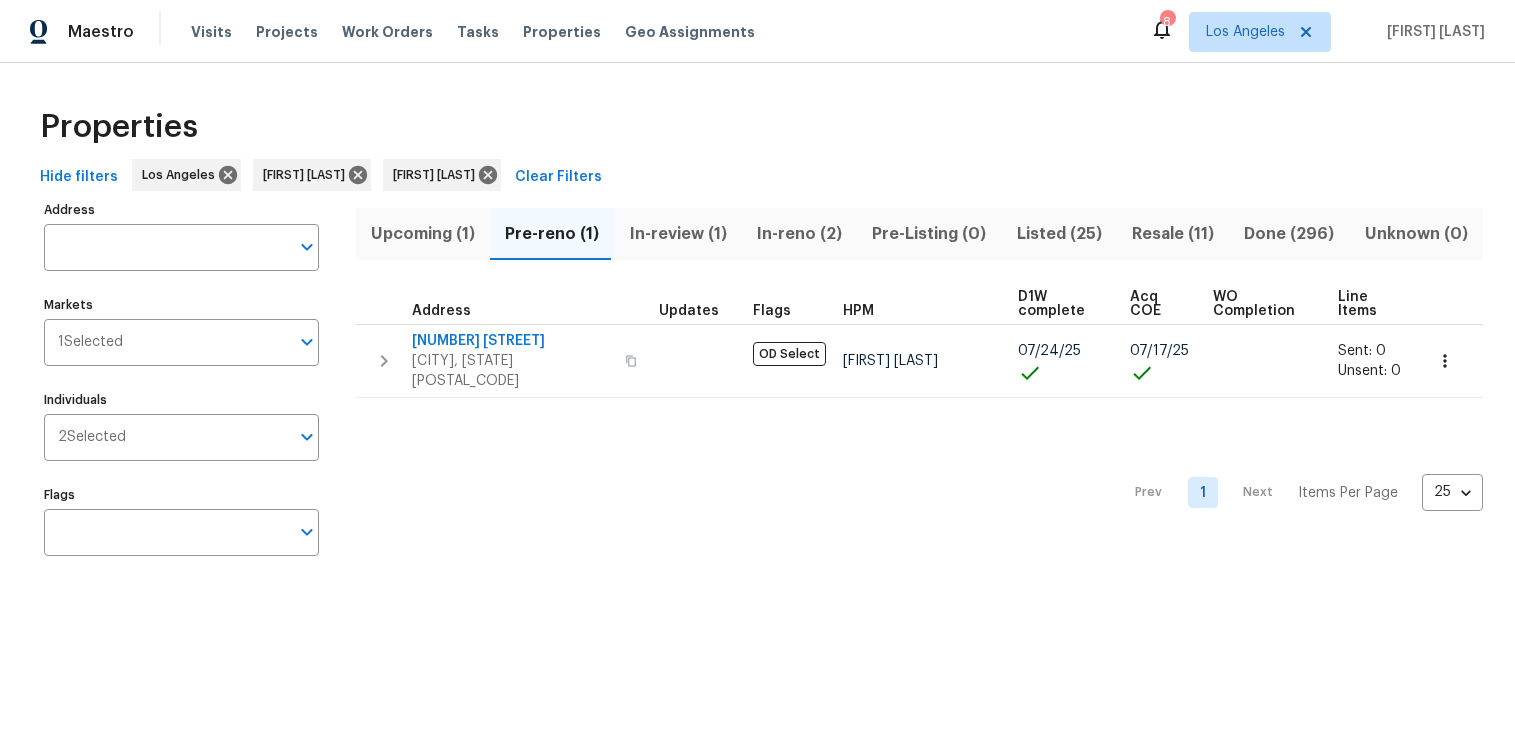 click on "In-review (1)" at bounding box center (678, 234) 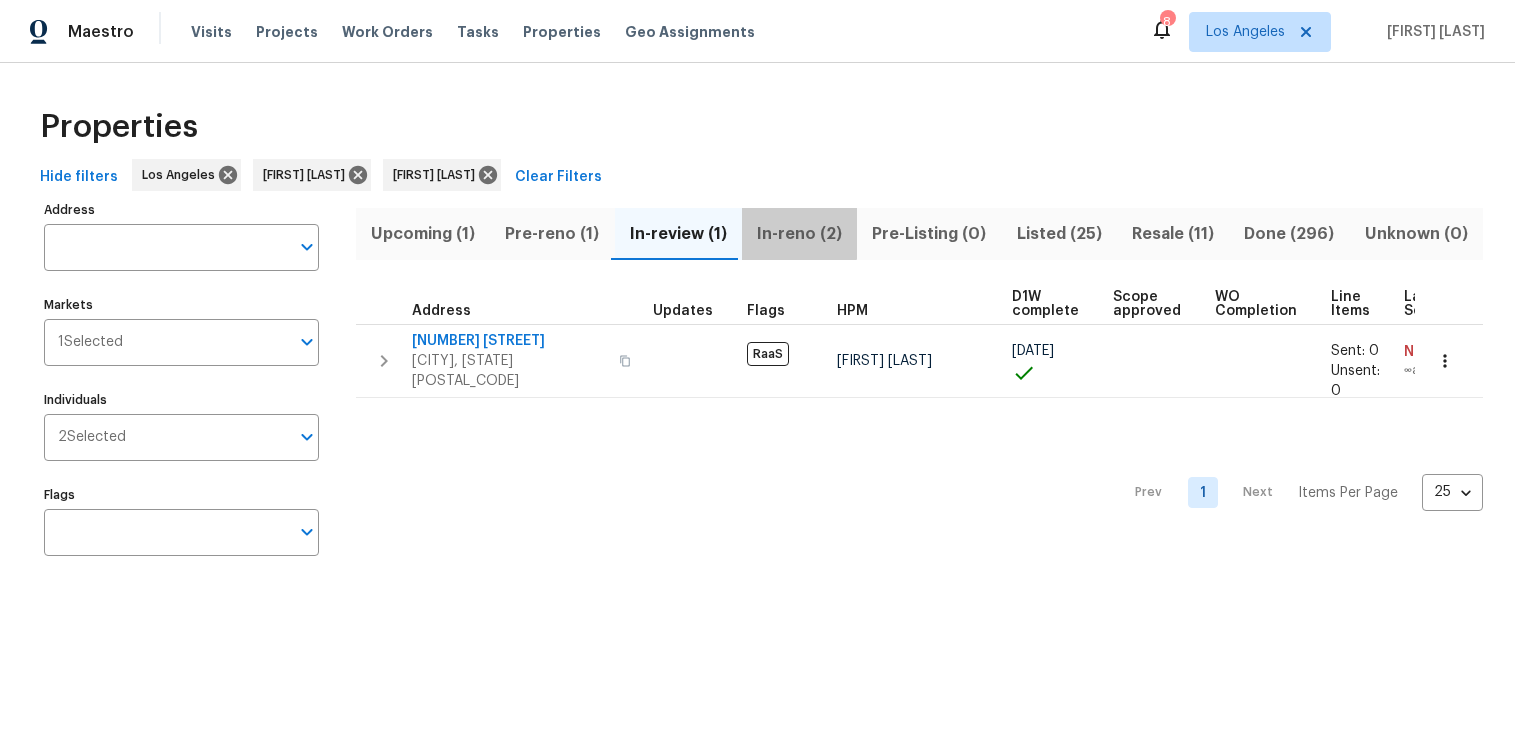 click on "In-reno (2)" at bounding box center (799, 234) 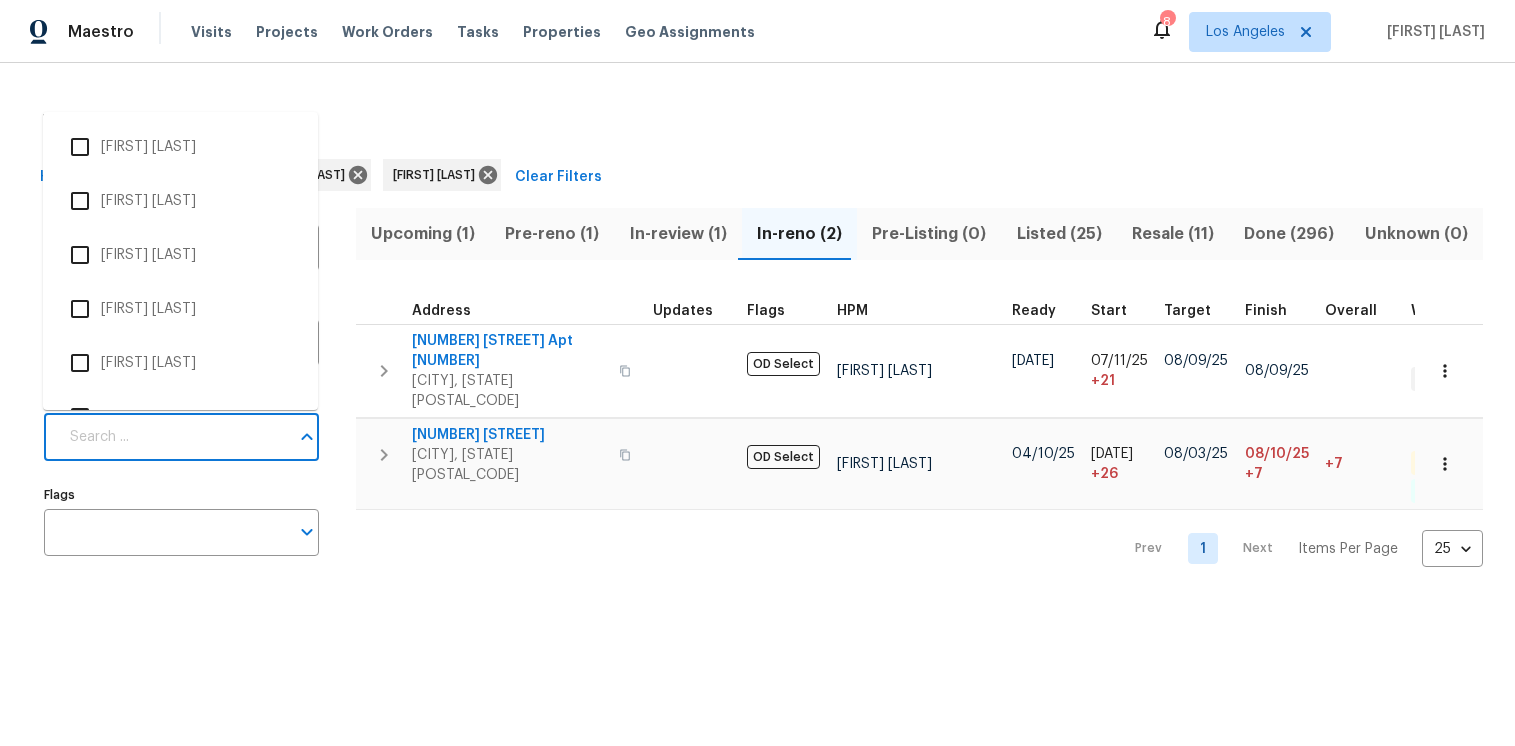 click on "Individuals" at bounding box center [173, 437] 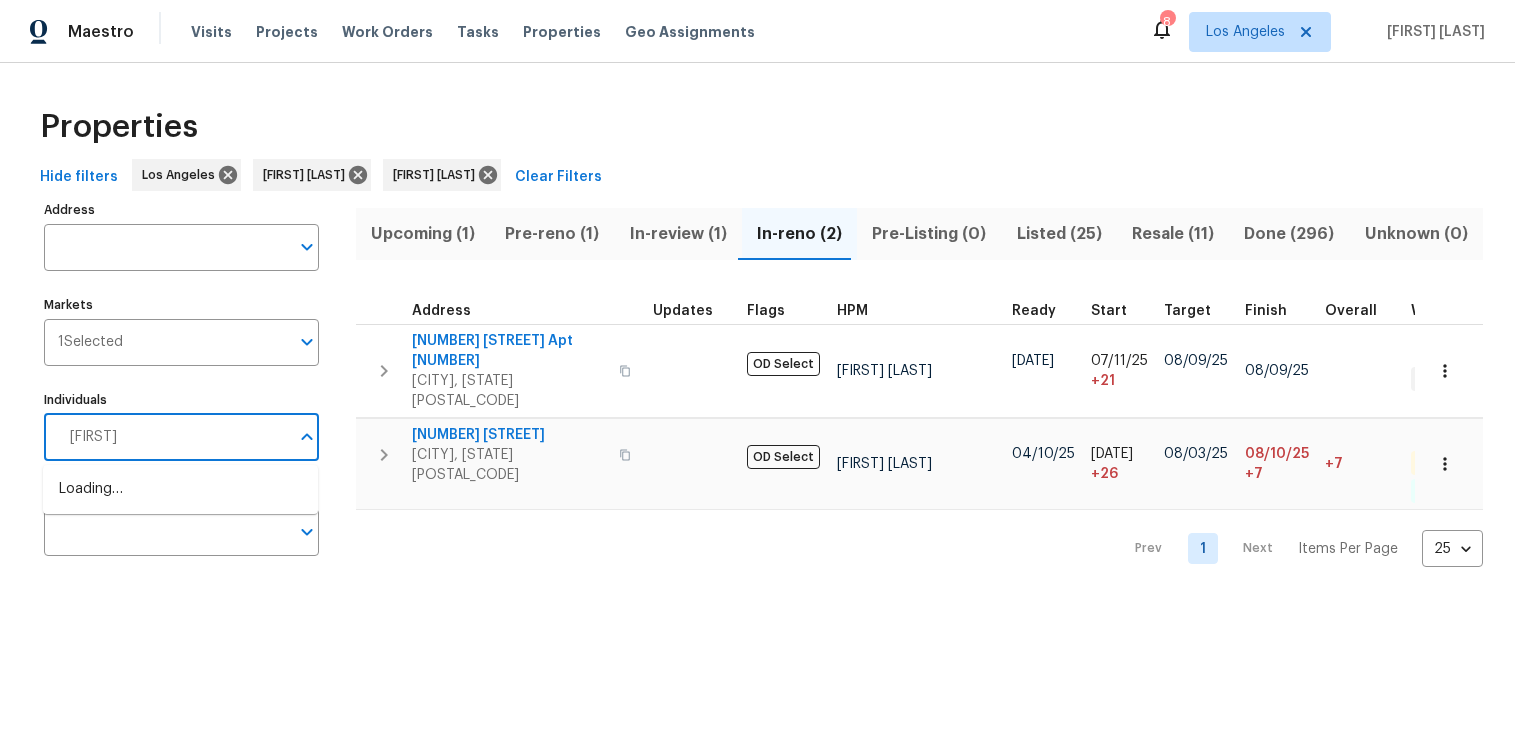 type on "[FIRST]" 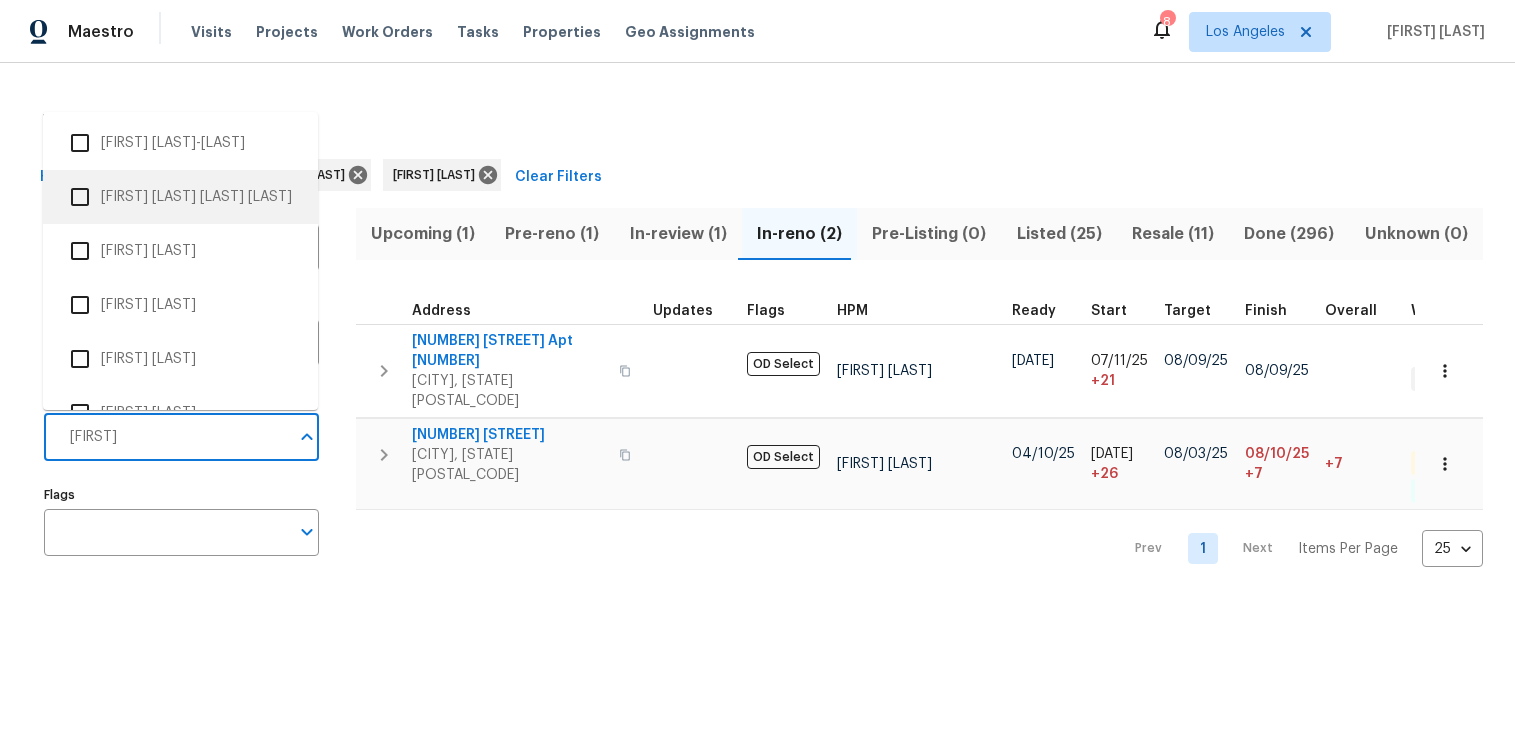 scroll, scrollTop: 300, scrollLeft: 0, axis: vertical 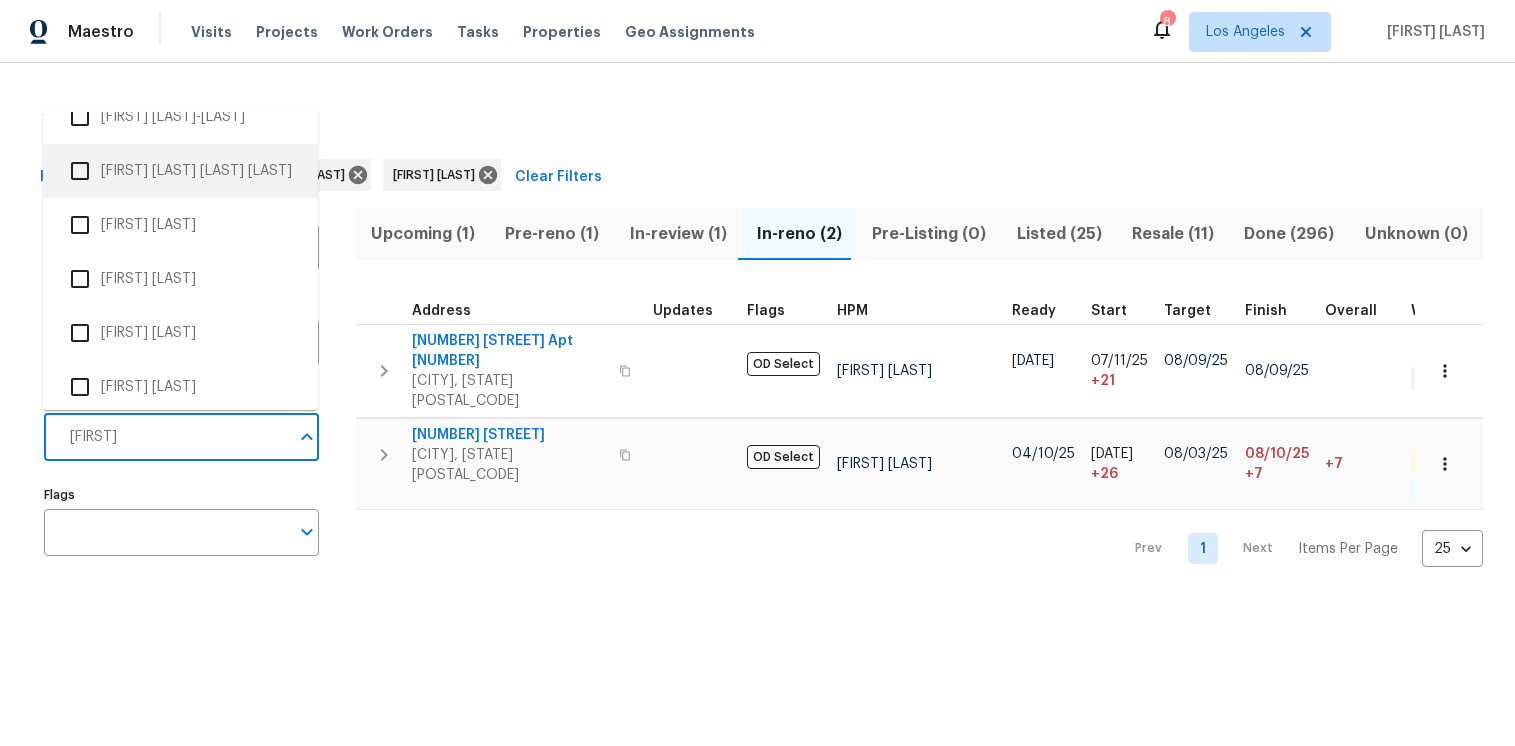 click at bounding box center [80, 171] 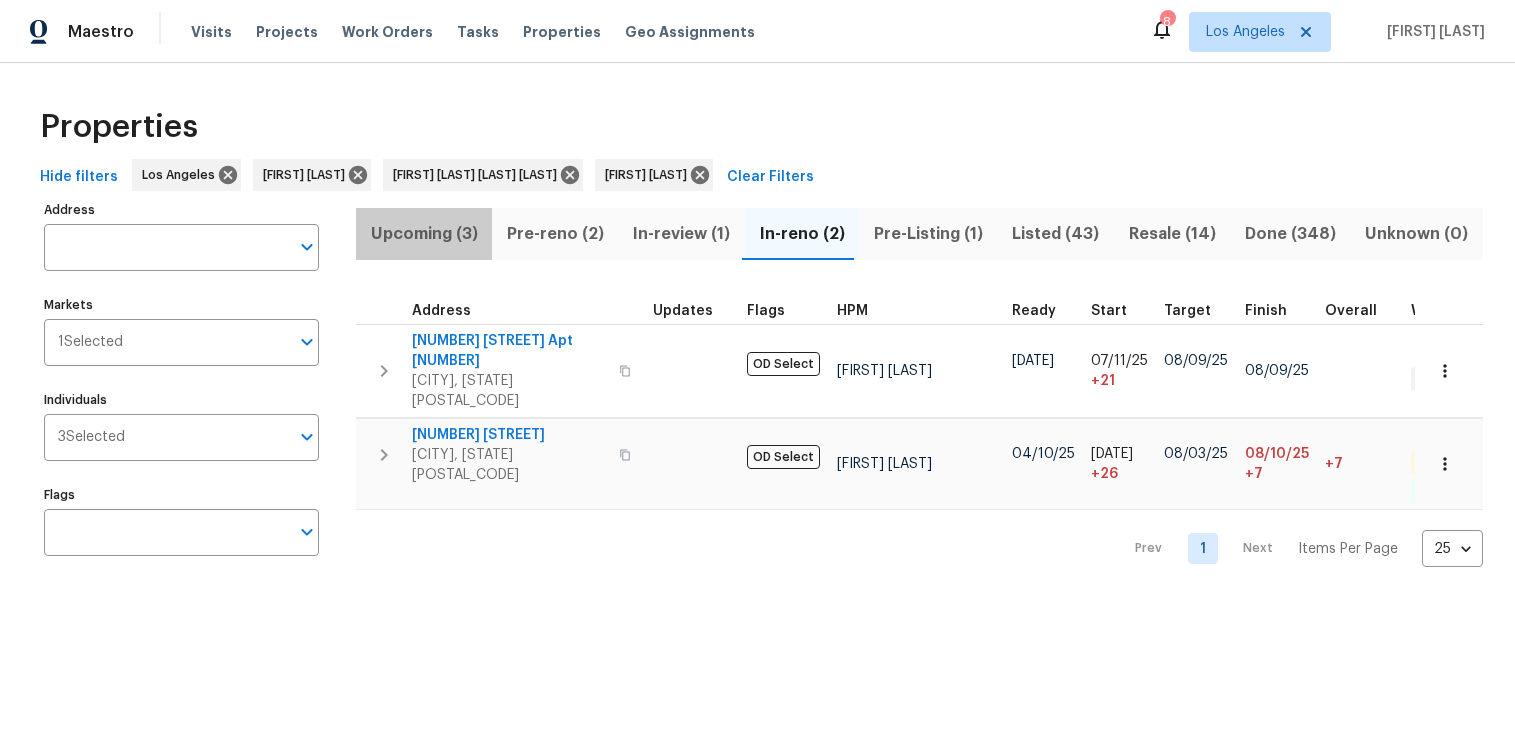 click on "Upcoming (3)" at bounding box center (424, 234) 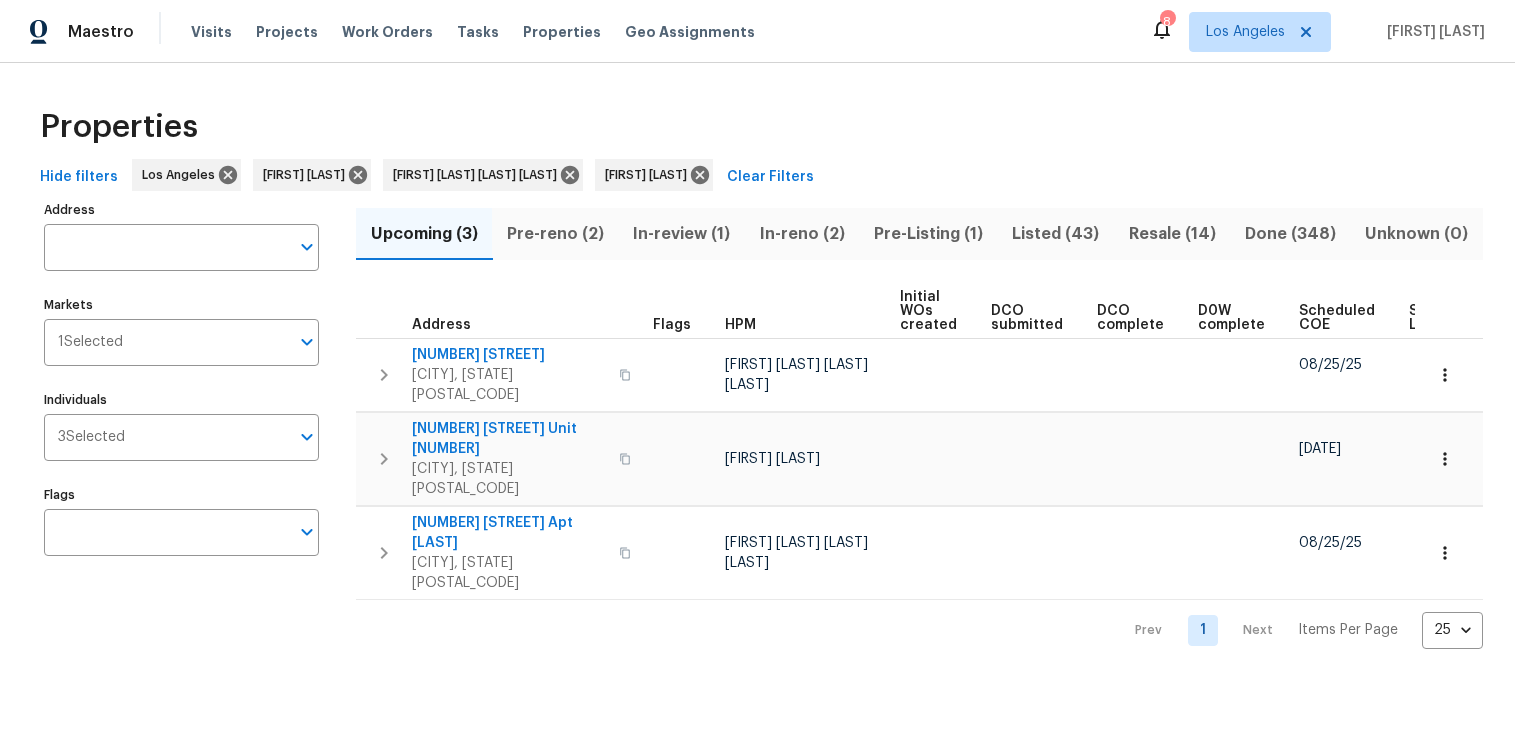 click on "Pre-reno (2)" at bounding box center (555, 234) 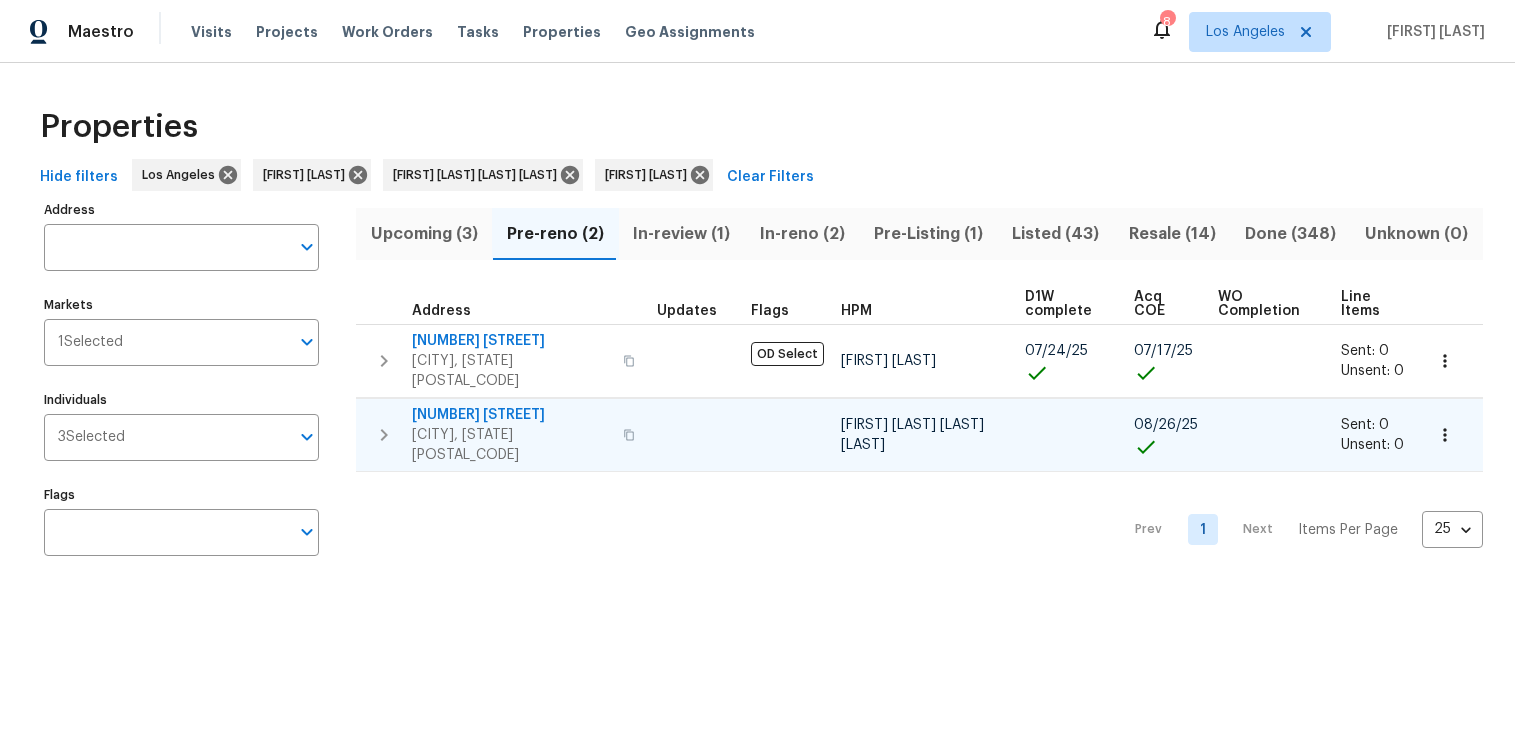 click on "[NUMBER] [STREET]" at bounding box center (511, 415) 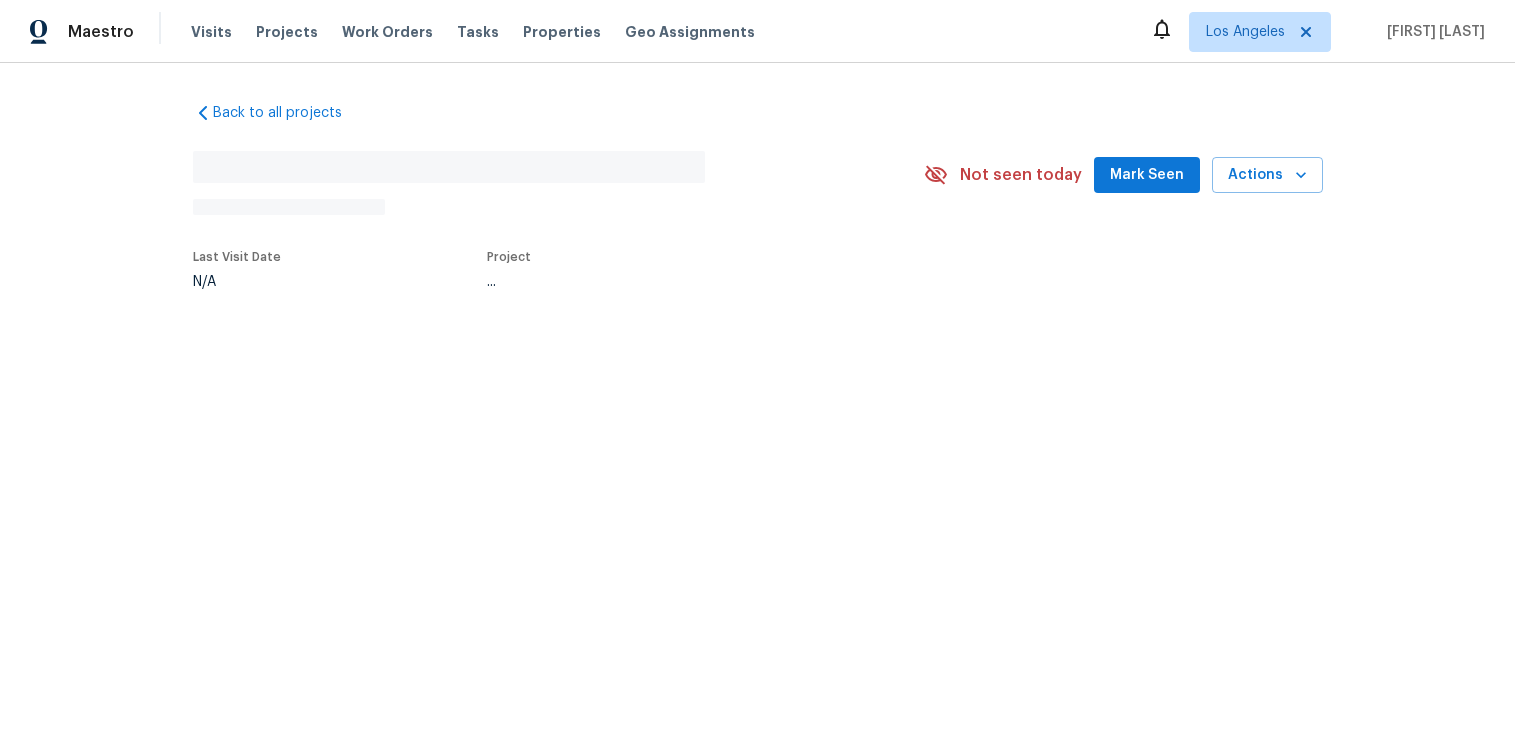 scroll, scrollTop: 0, scrollLeft: 0, axis: both 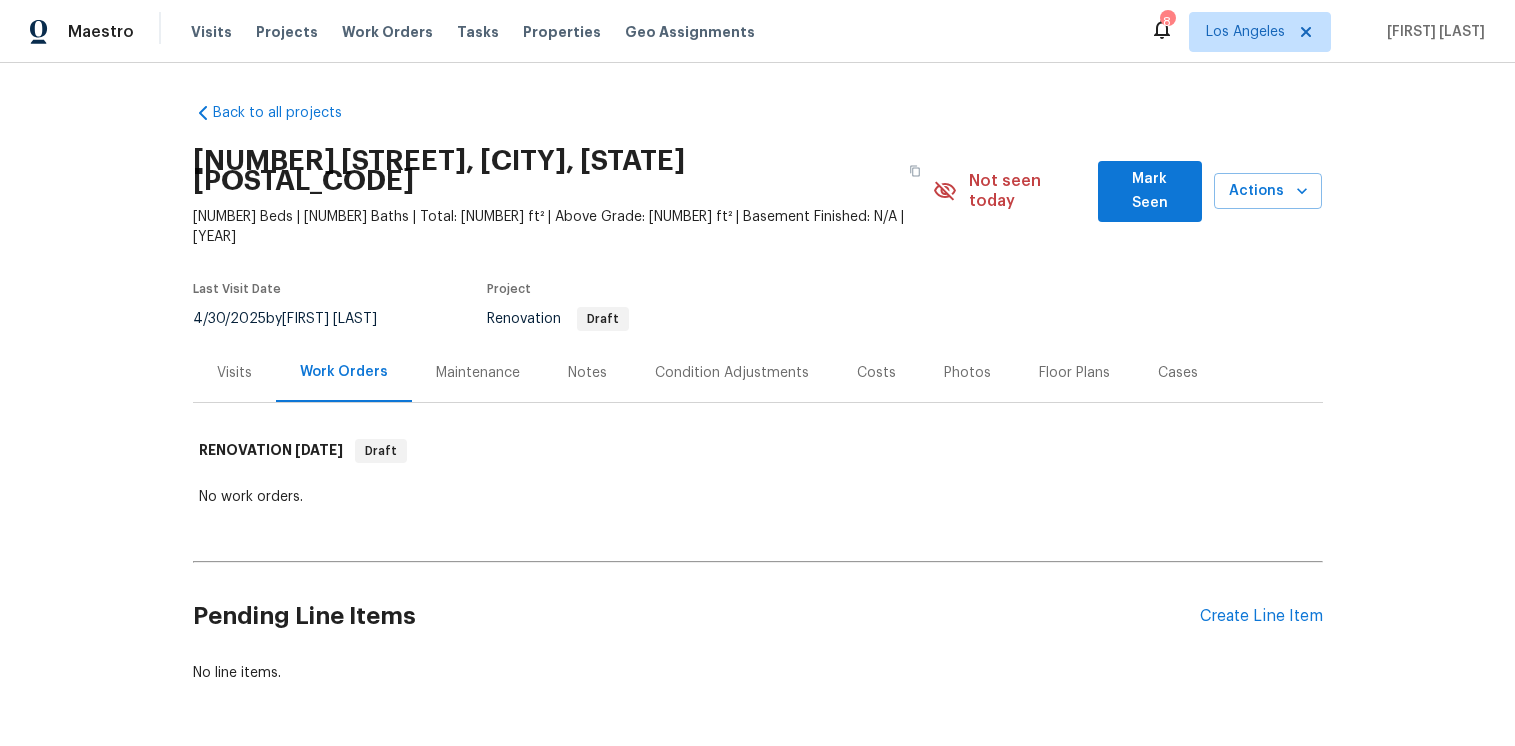 click on "Notes" at bounding box center (587, 372) 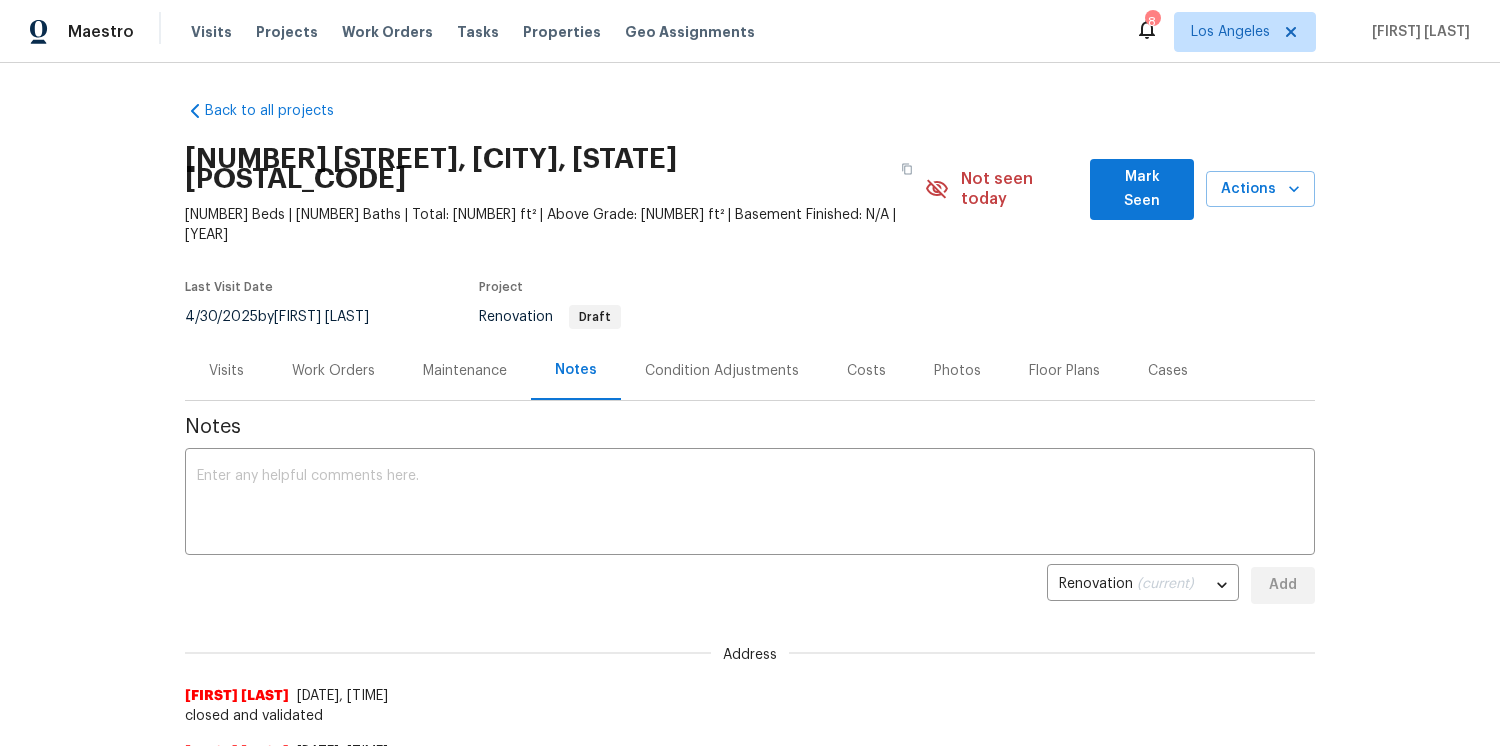 scroll, scrollTop: 0, scrollLeft: 0, axis: both 